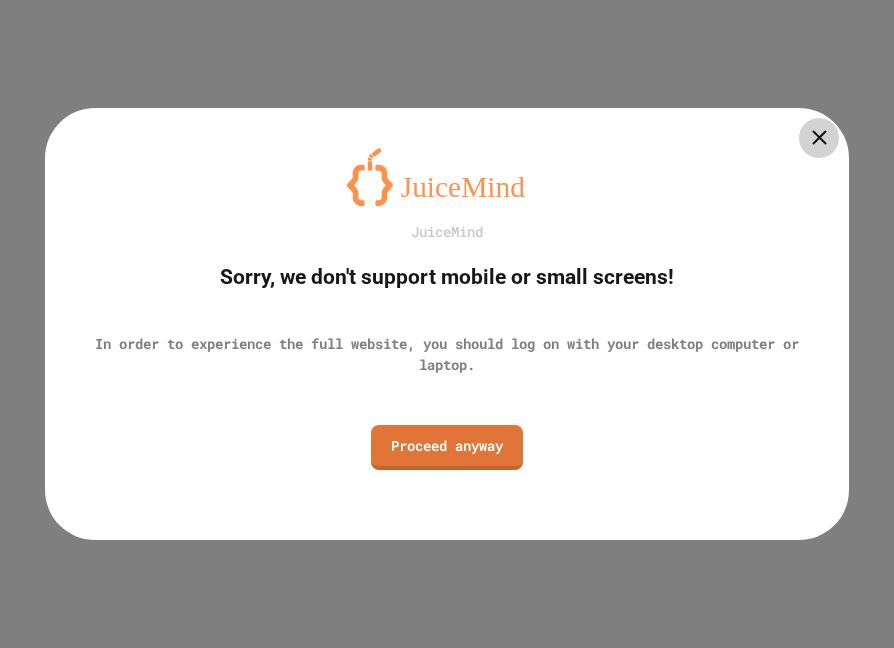 scroll, scrollTop: 0, scrollLeft: 0, axis: both 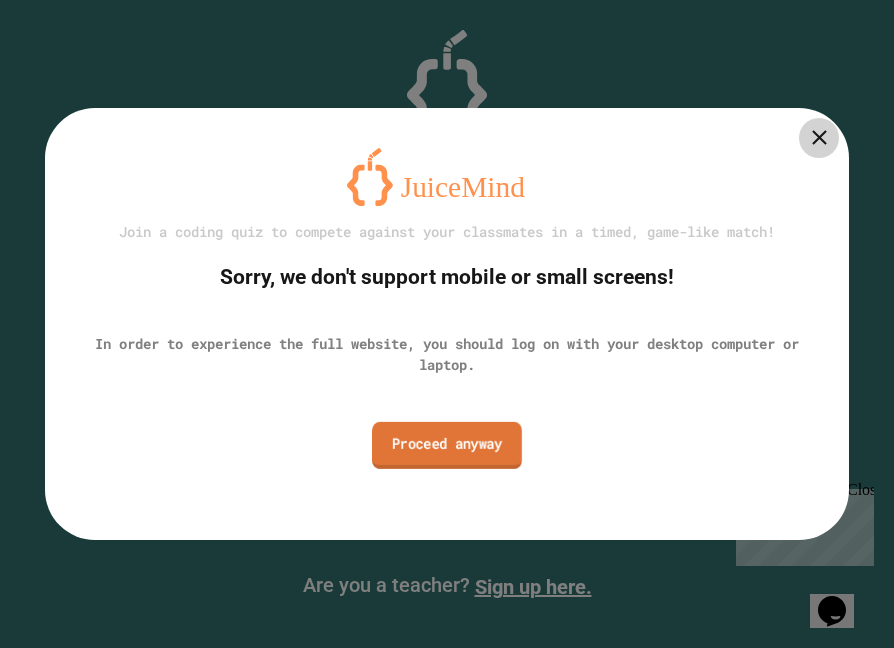 click on "Proceed anyway" at bounding box center (447, 445) 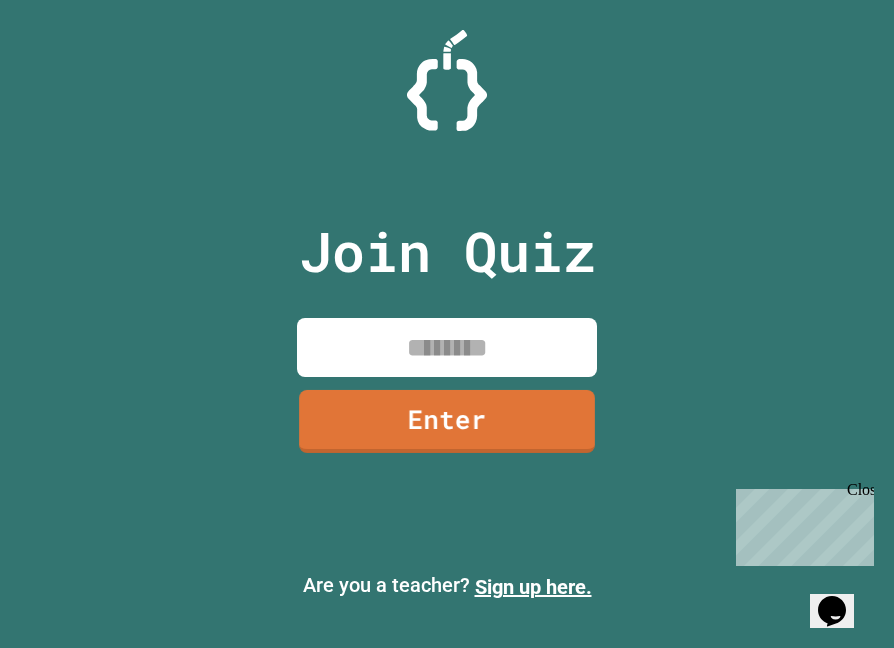 click at bounding box center [447, 347] 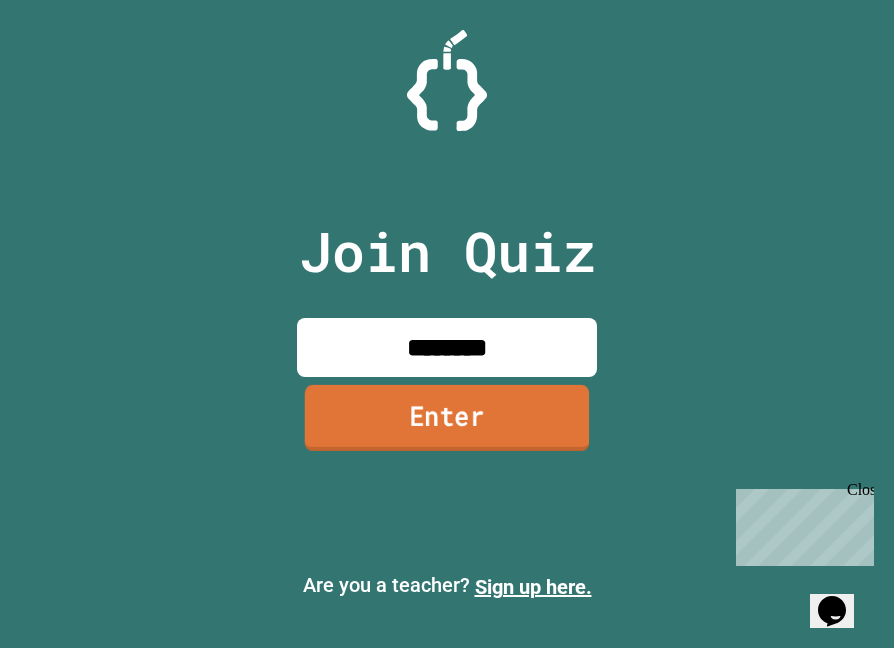 type on "********" 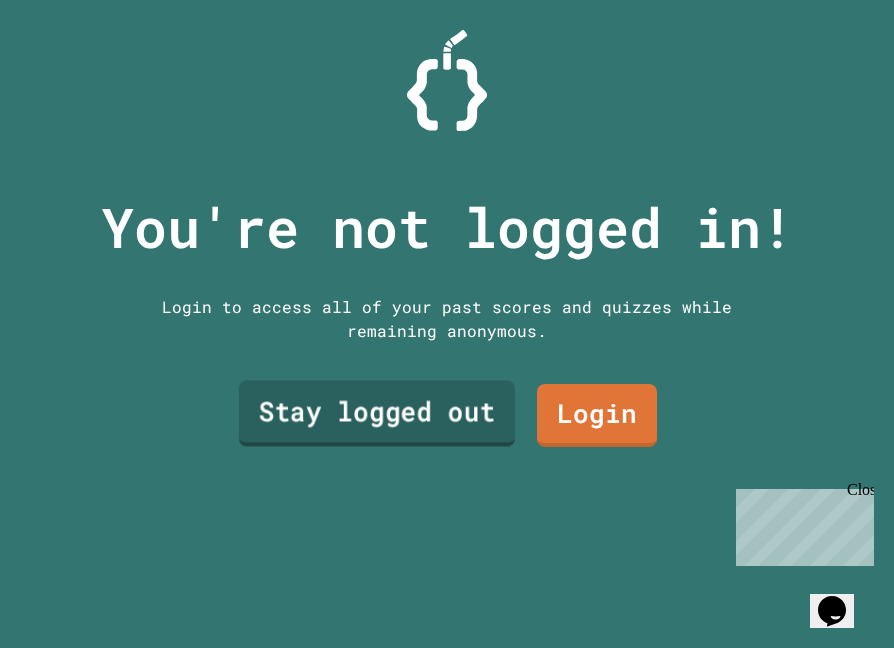 click on "Stay logged out" at bounding box center [377, 413] 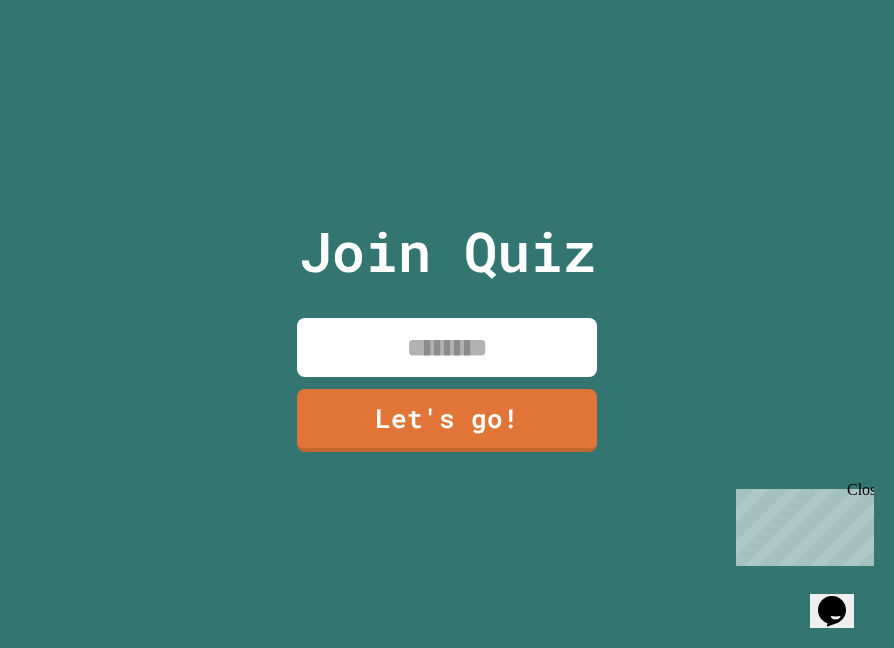 click at bounding box center (447, 347) 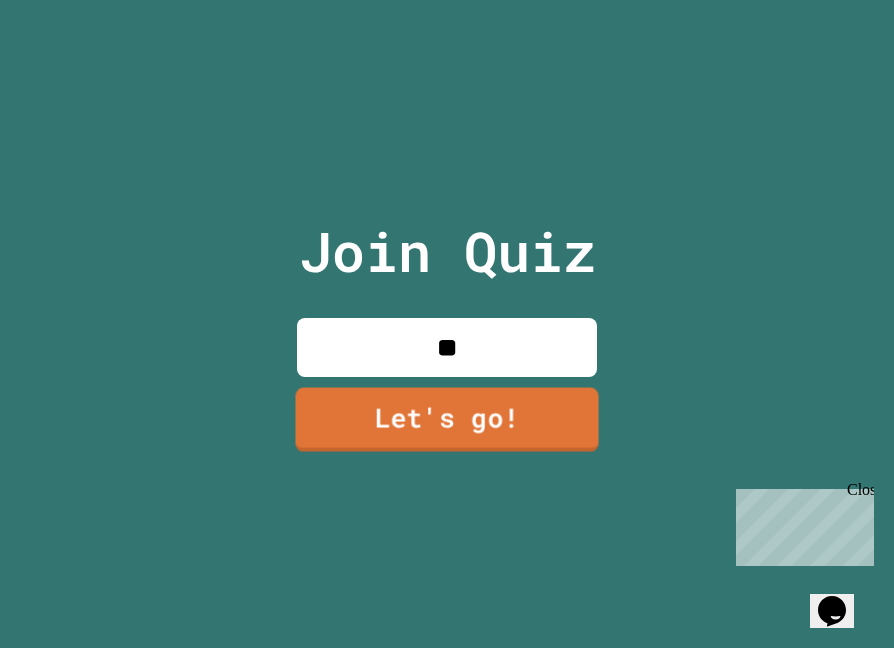 type on "**" 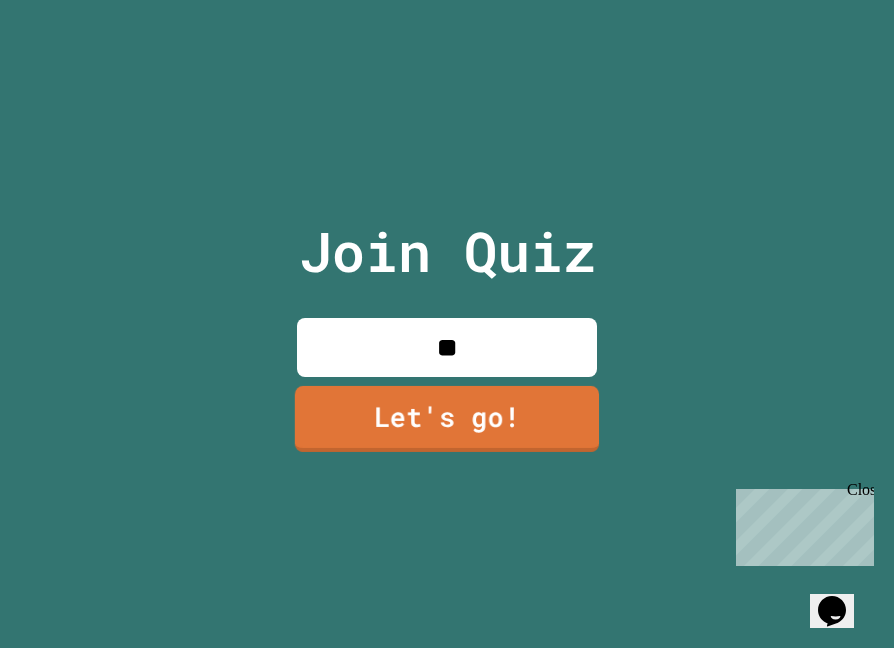 click on "Let's go!" at bounding box center (447, 419) 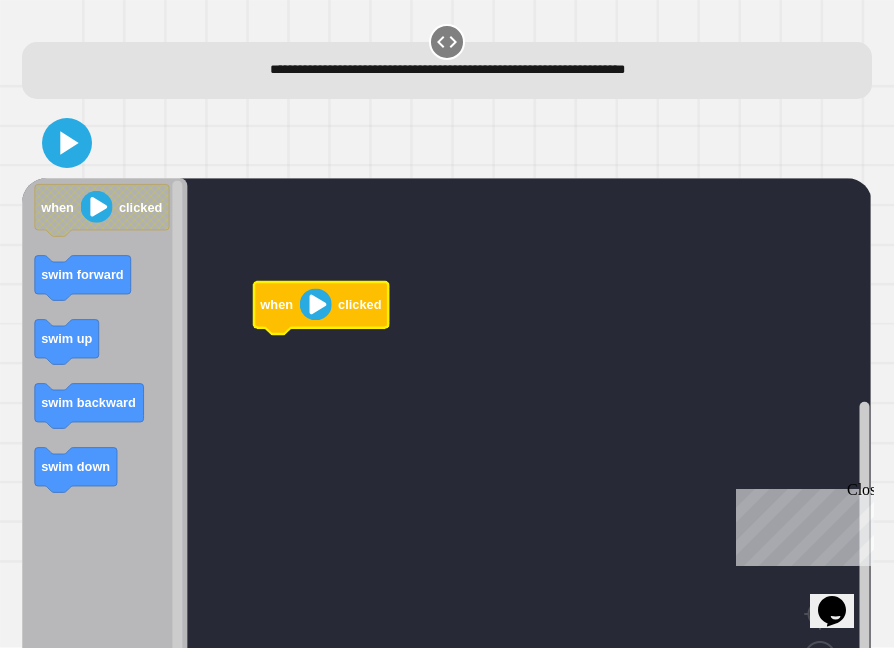 click 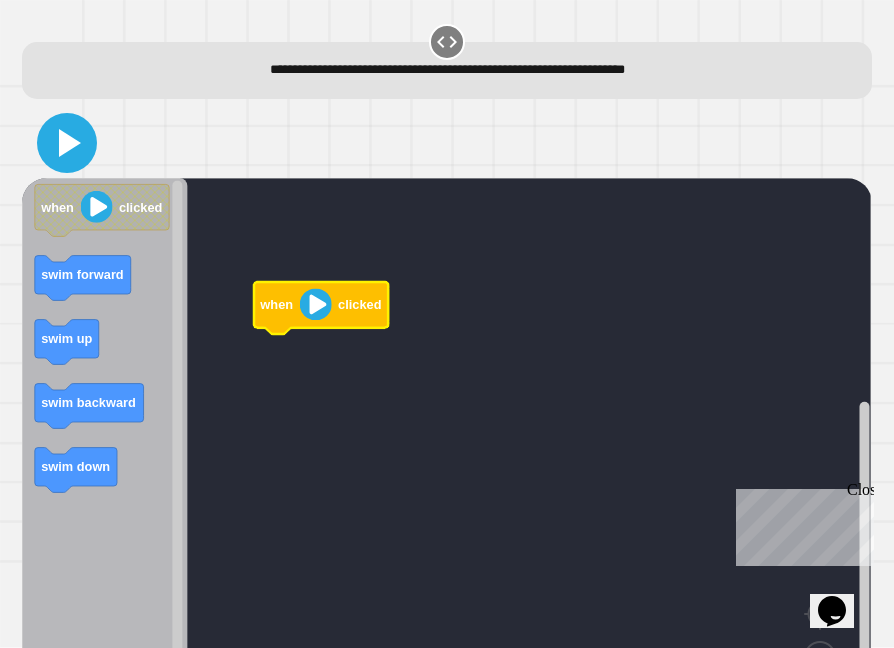 click 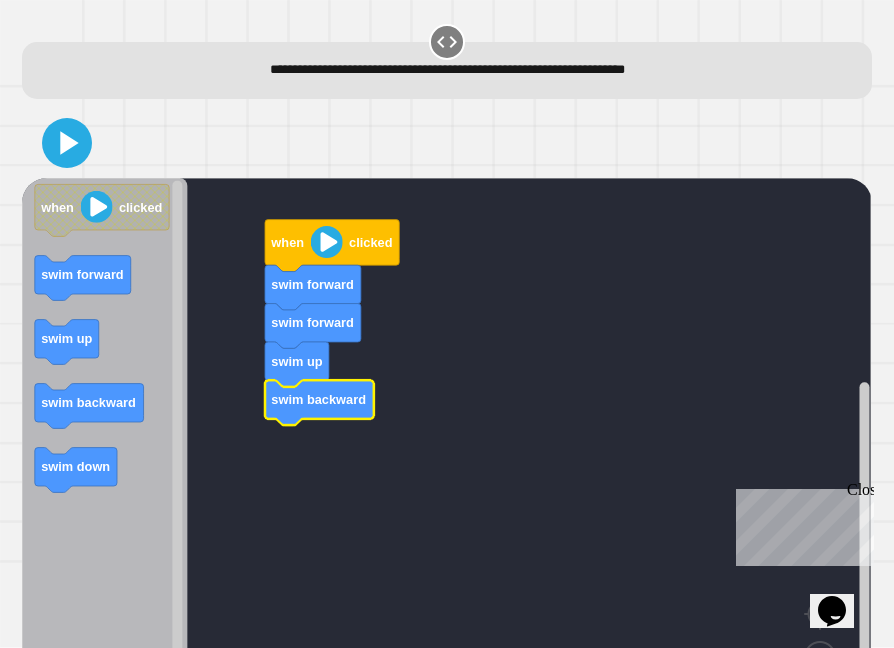 click 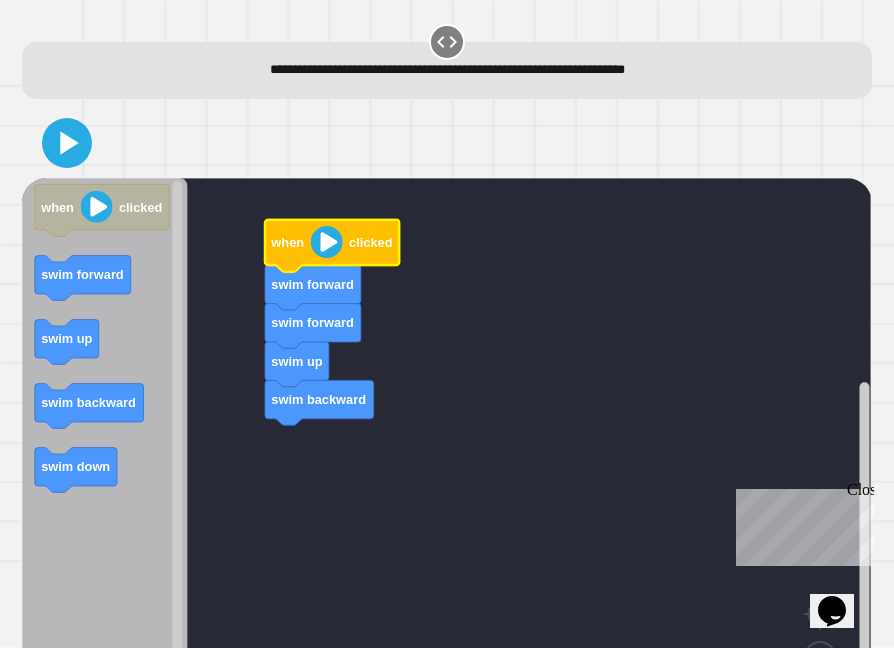 click 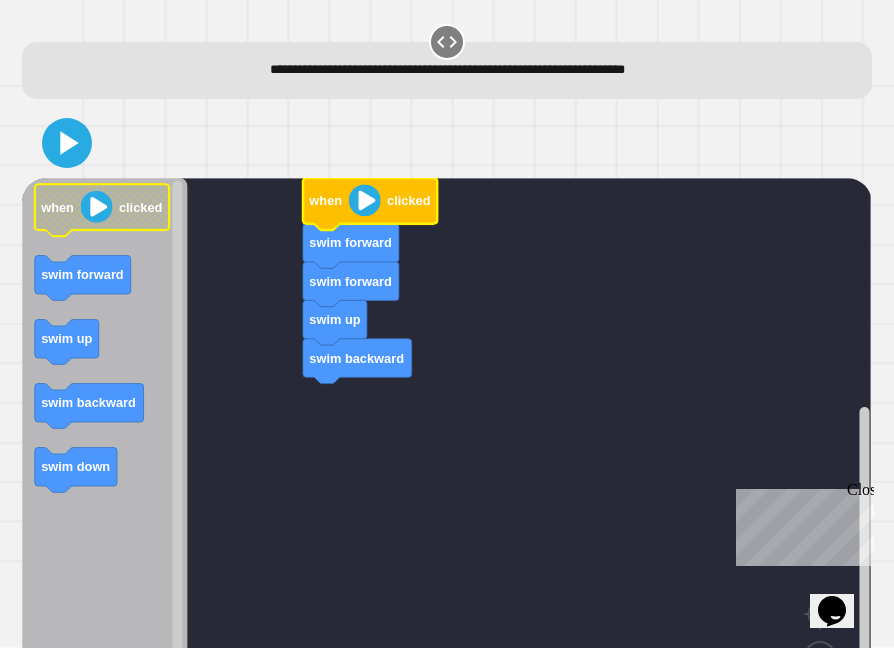 click 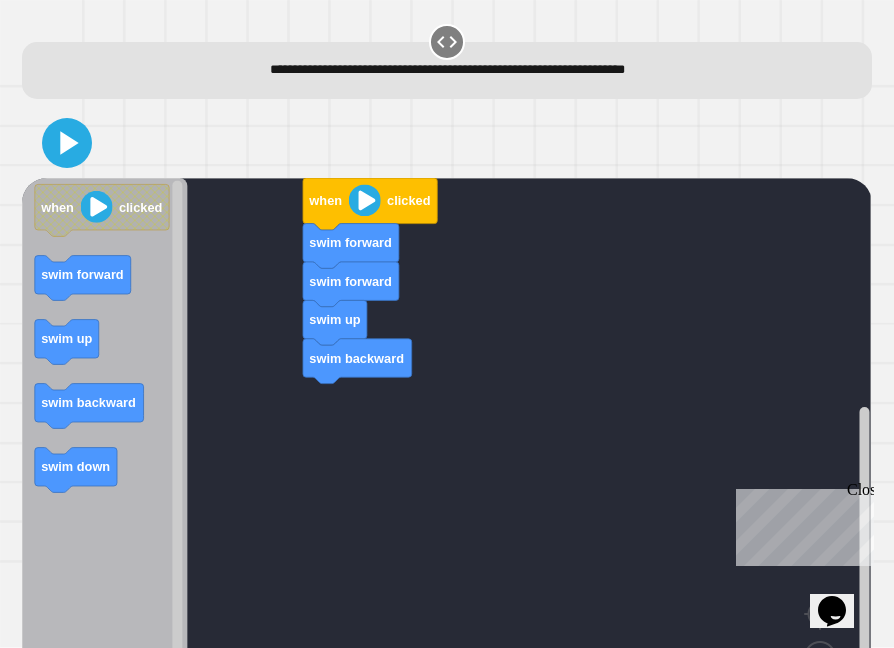 click on "when clicked swim forward swim forward swim up swim backward when clicked swim forward swim up swim backward swim down" at bounding box center (446, 460) 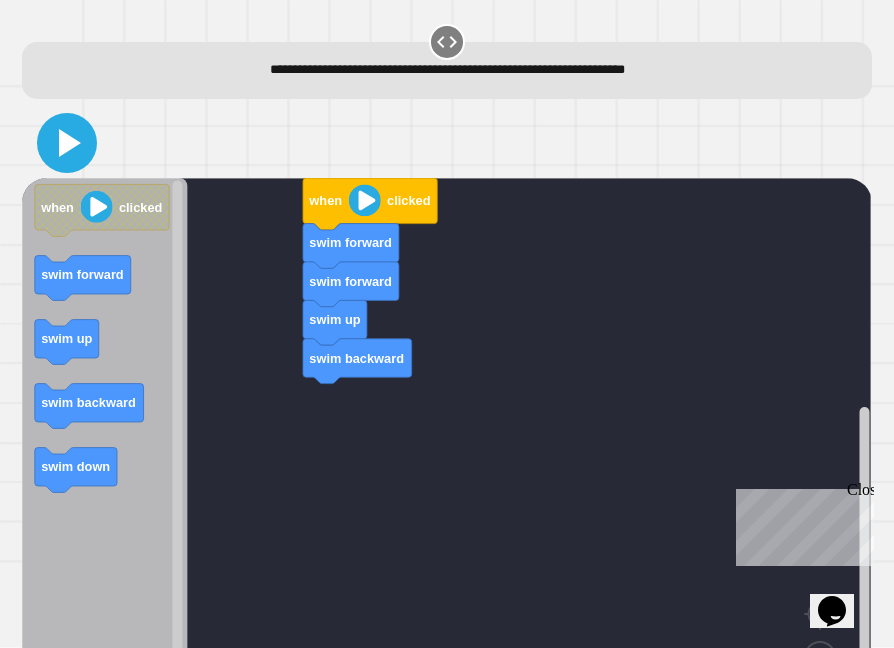 click 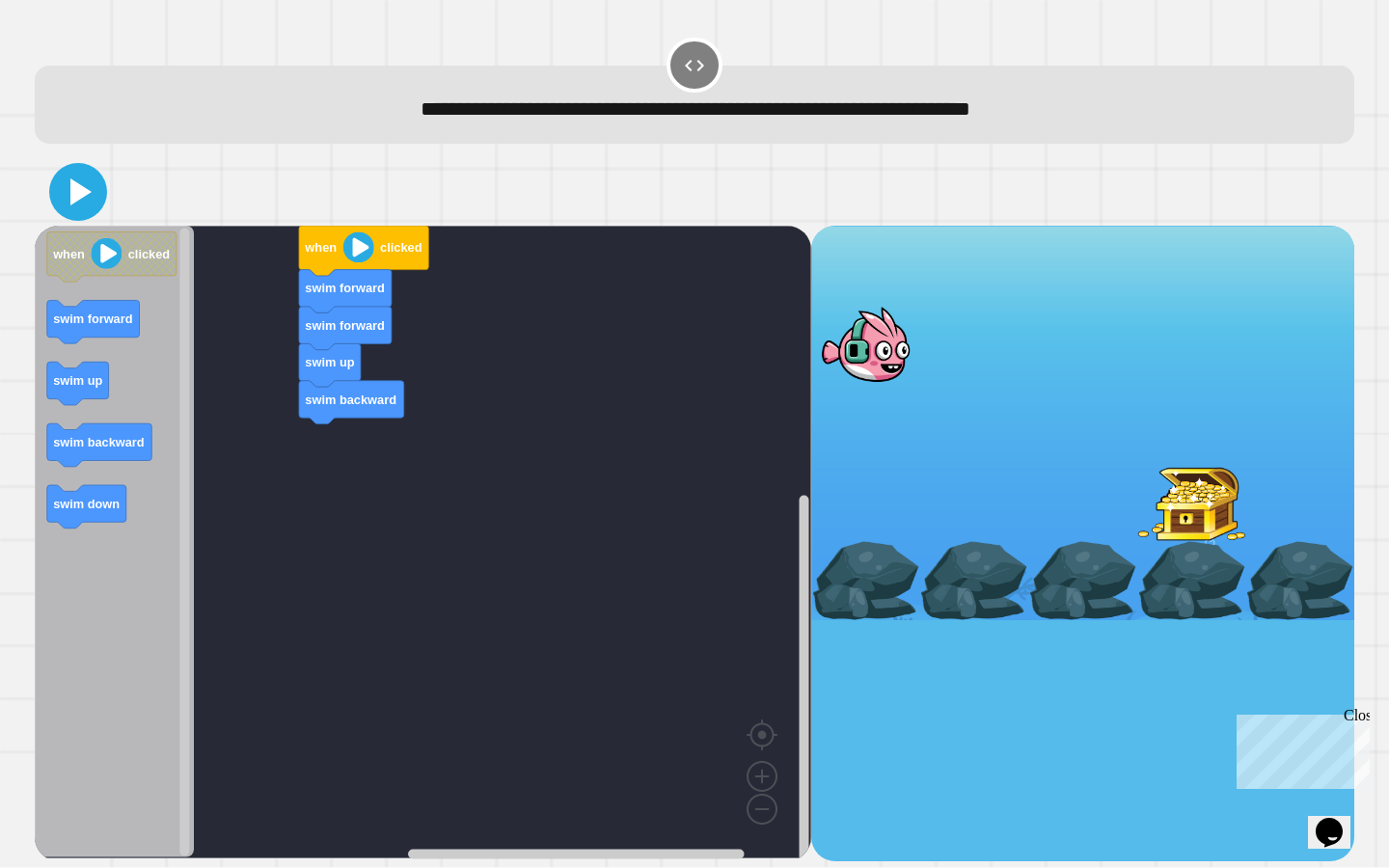 click 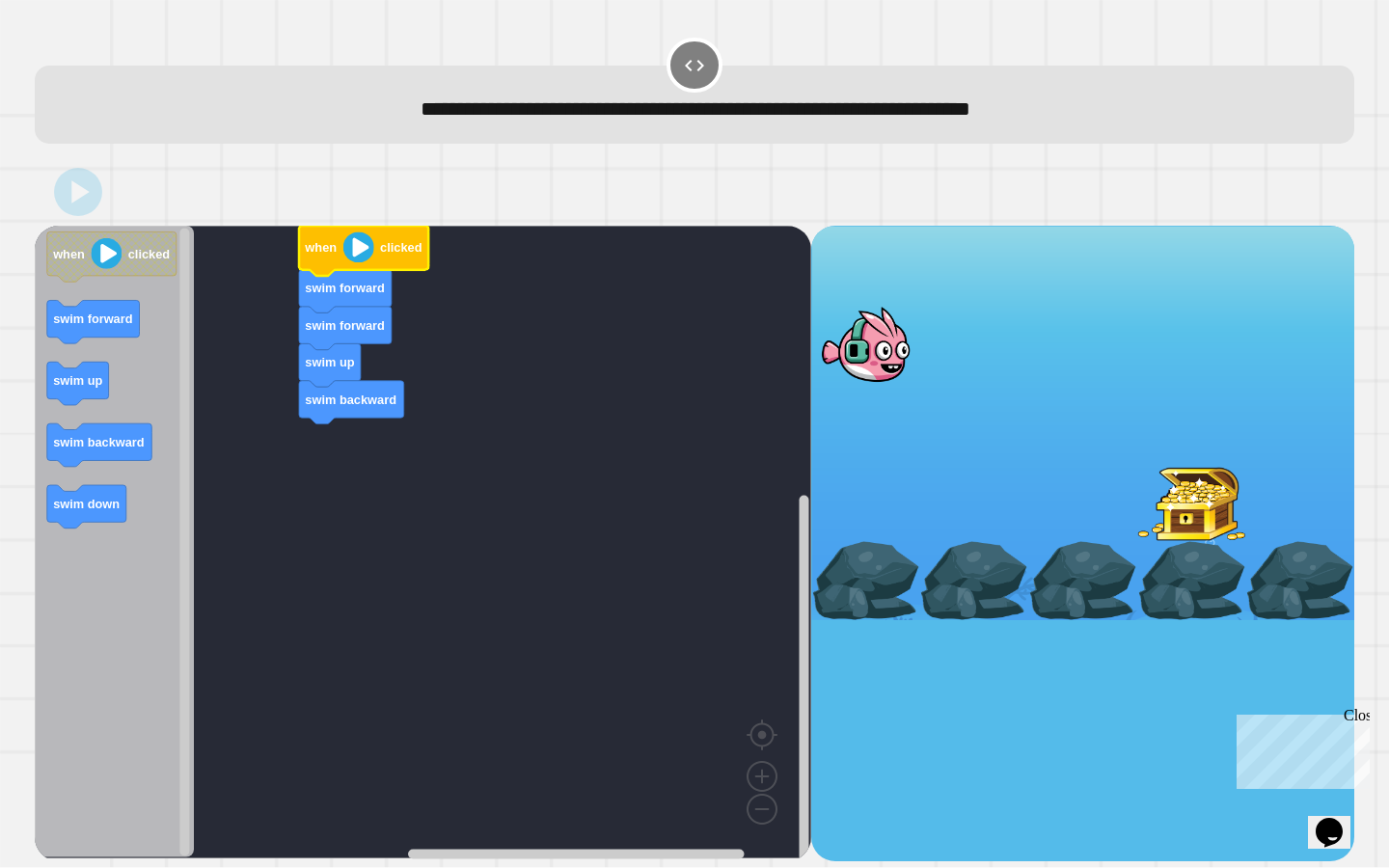 click 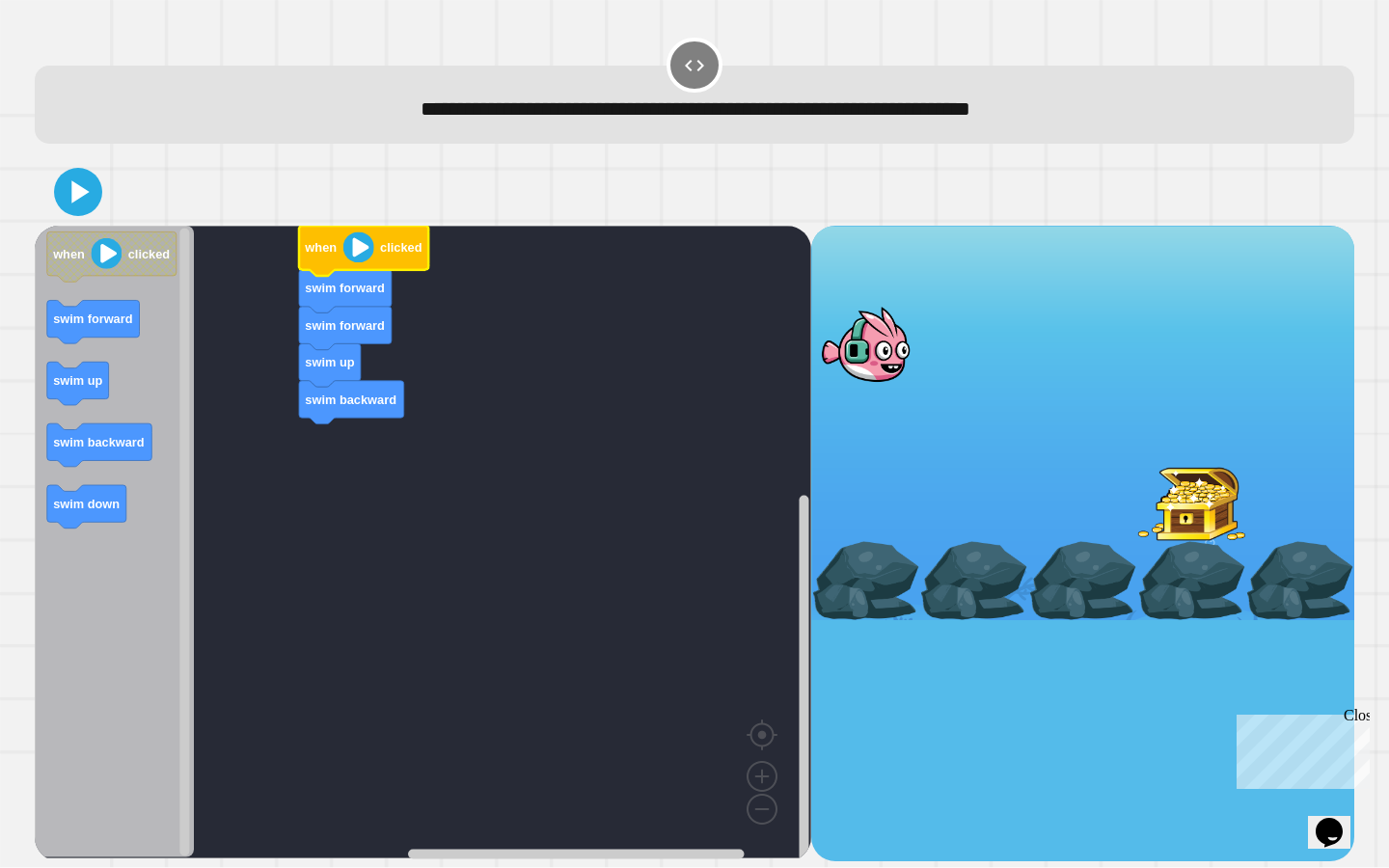 click 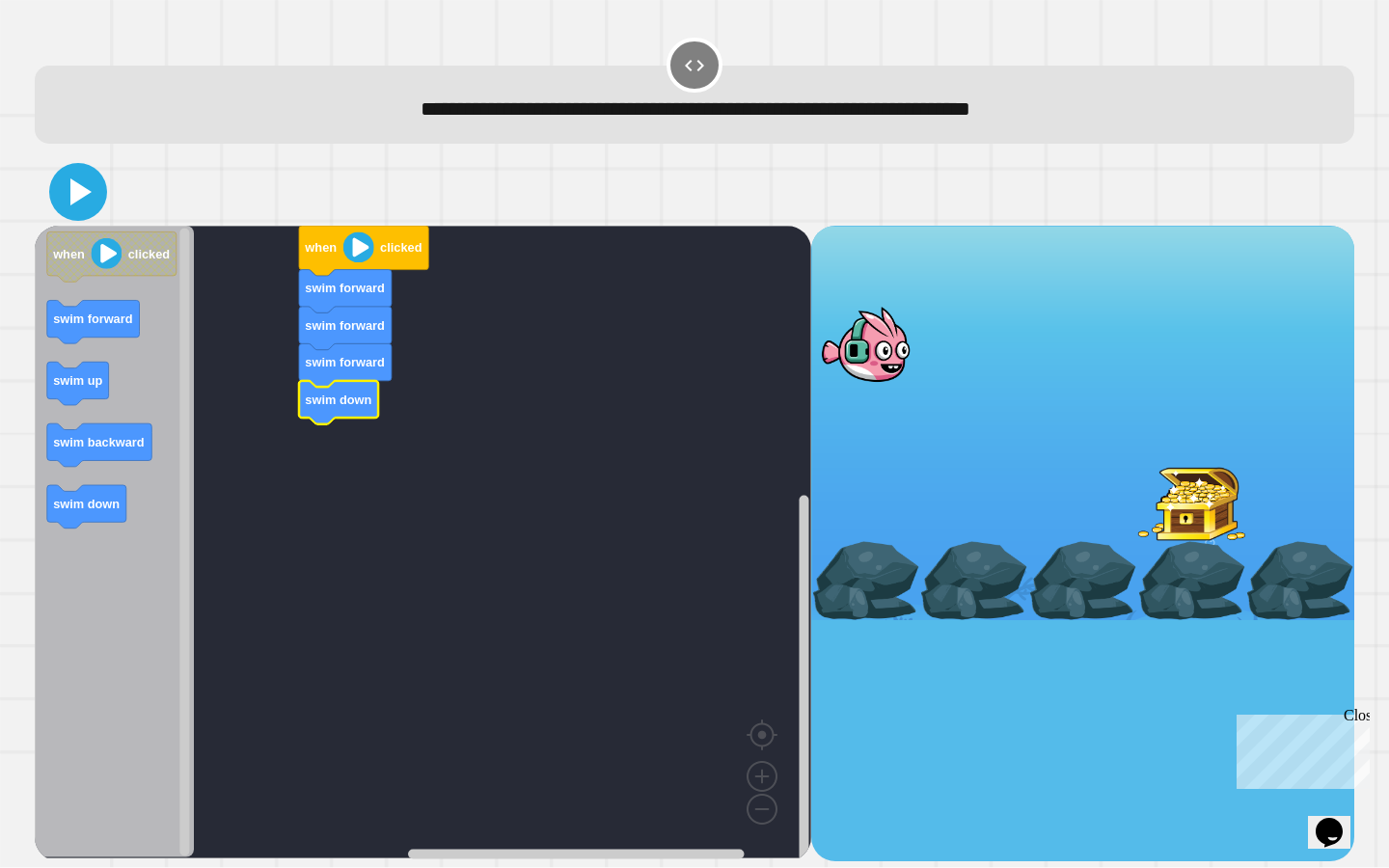 click 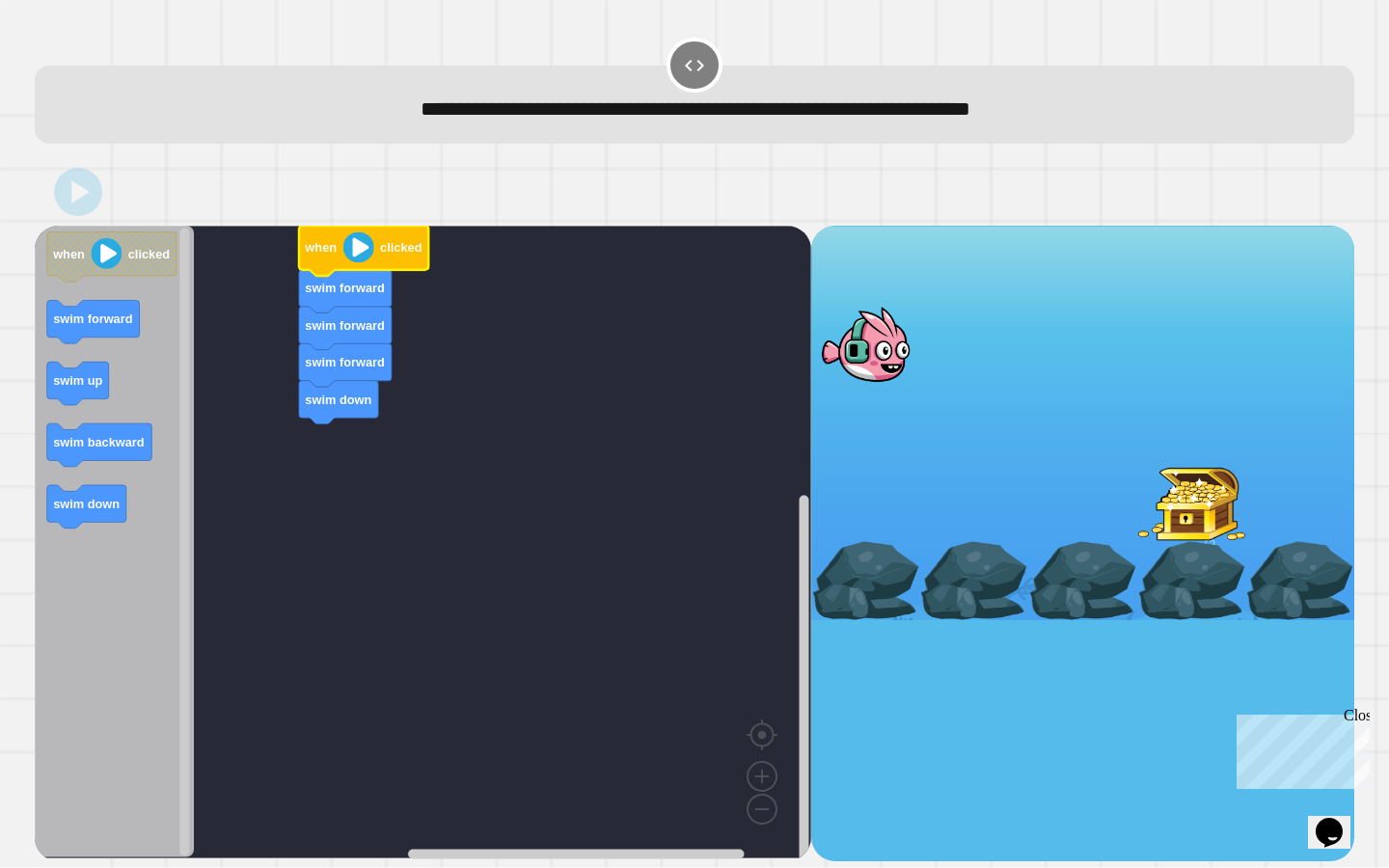 click 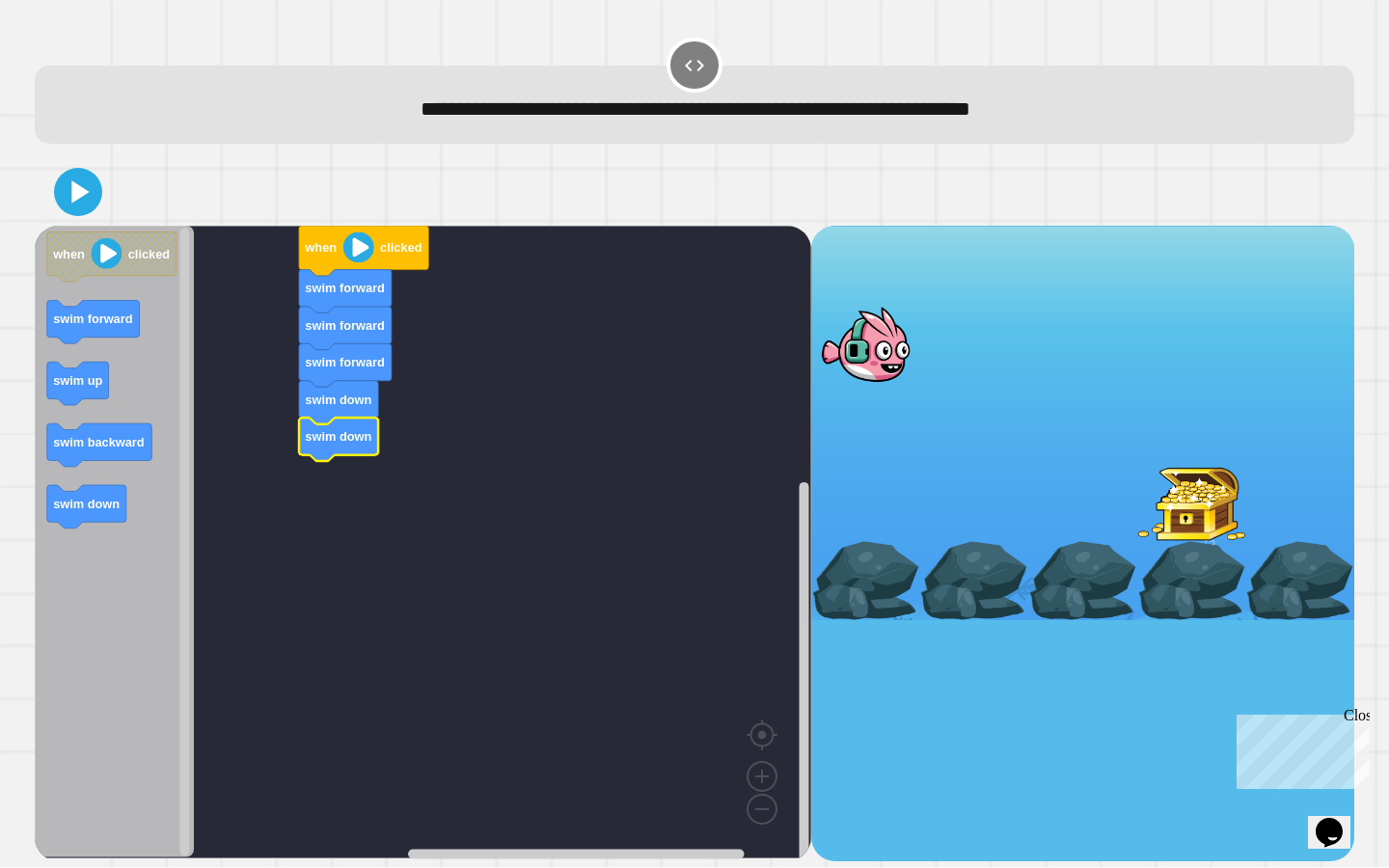 click 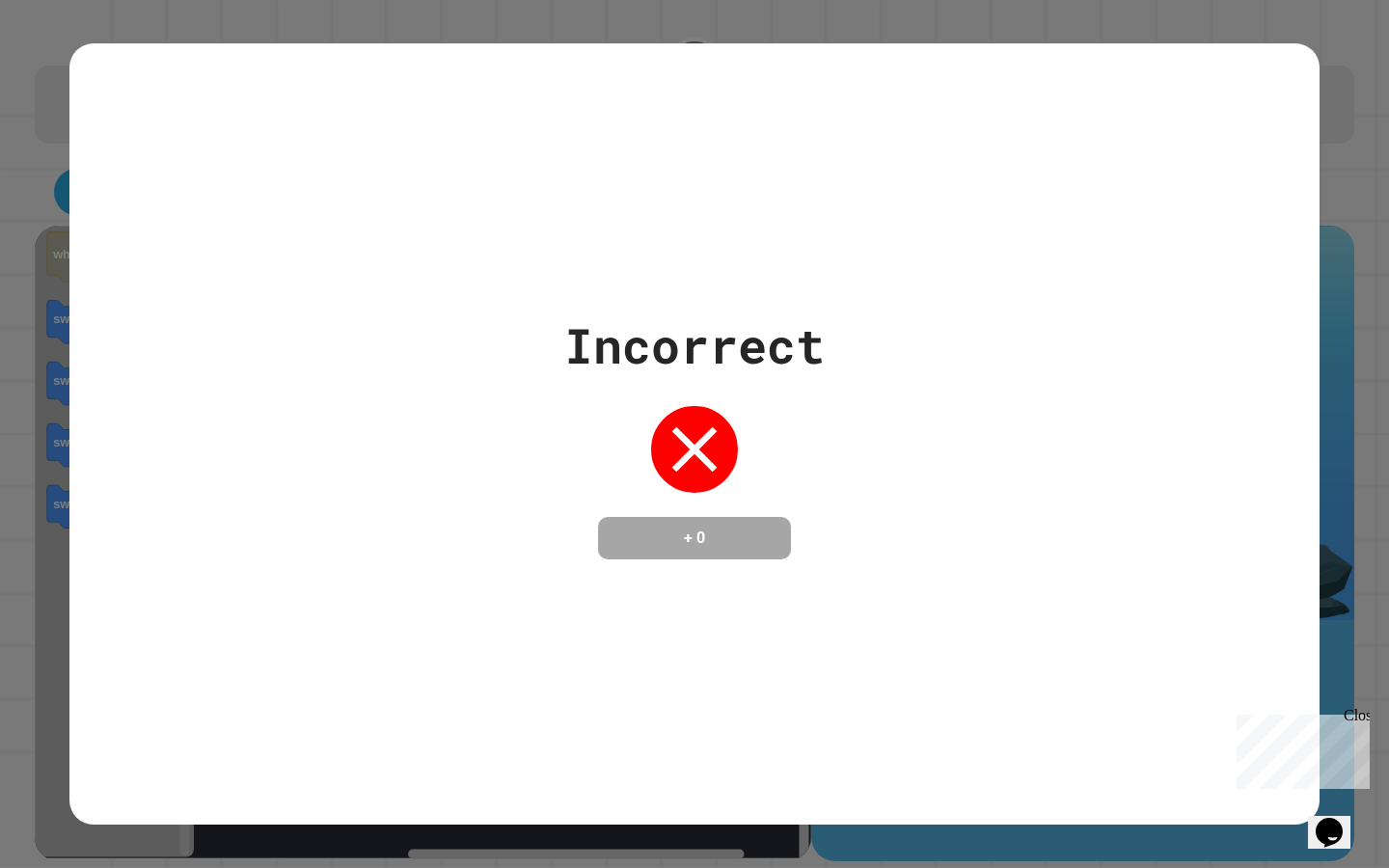 click 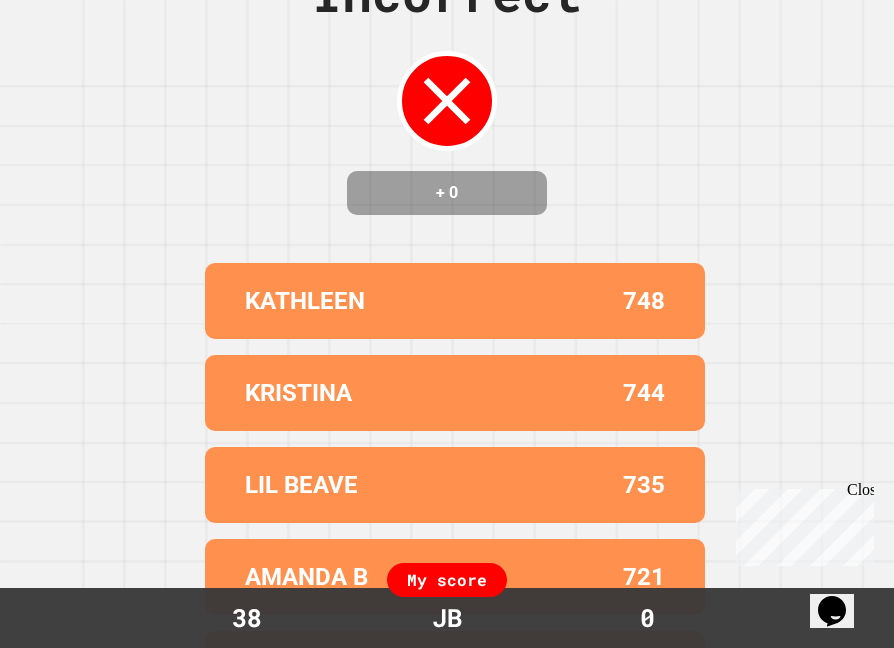 scroll, scrollTop: 169, scrollLeft: 0, axis: vertical 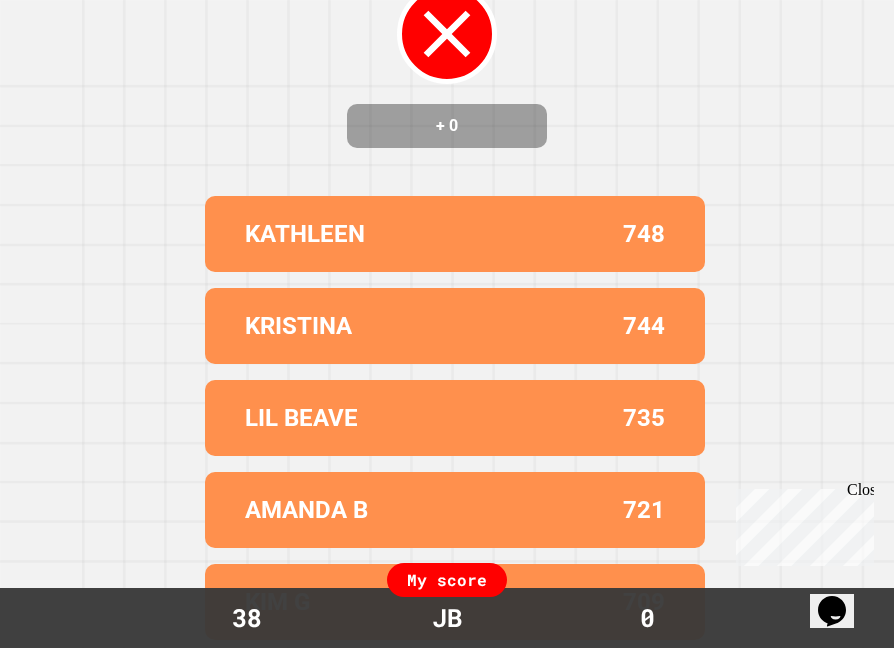 drag, startPoint x: 867, startPoint y: 489, endPoint x: 1595, endPoint y: 971, distance: 873.10254 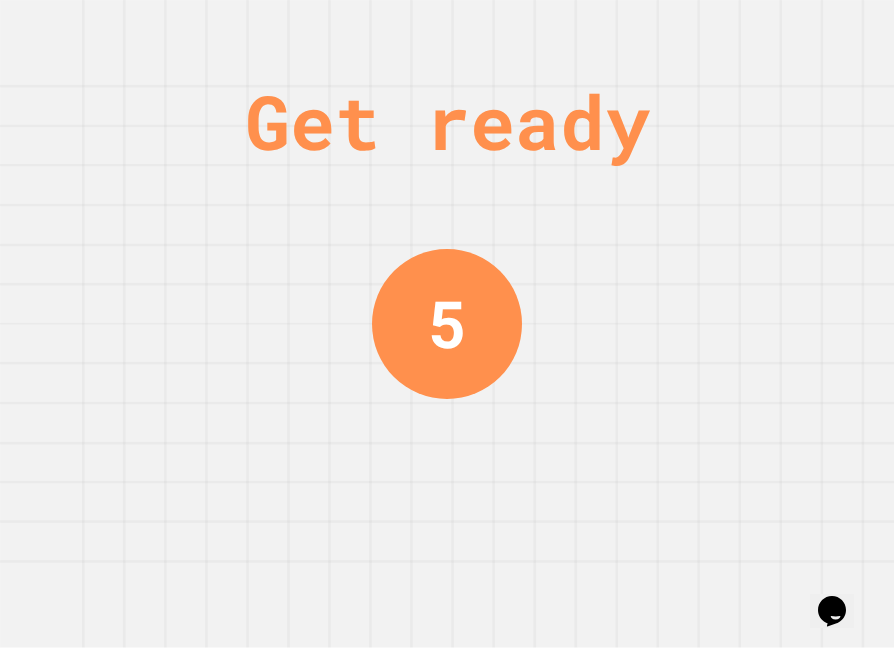 scroll, scrollTop: 0, scrollLeft: 0, axis: both 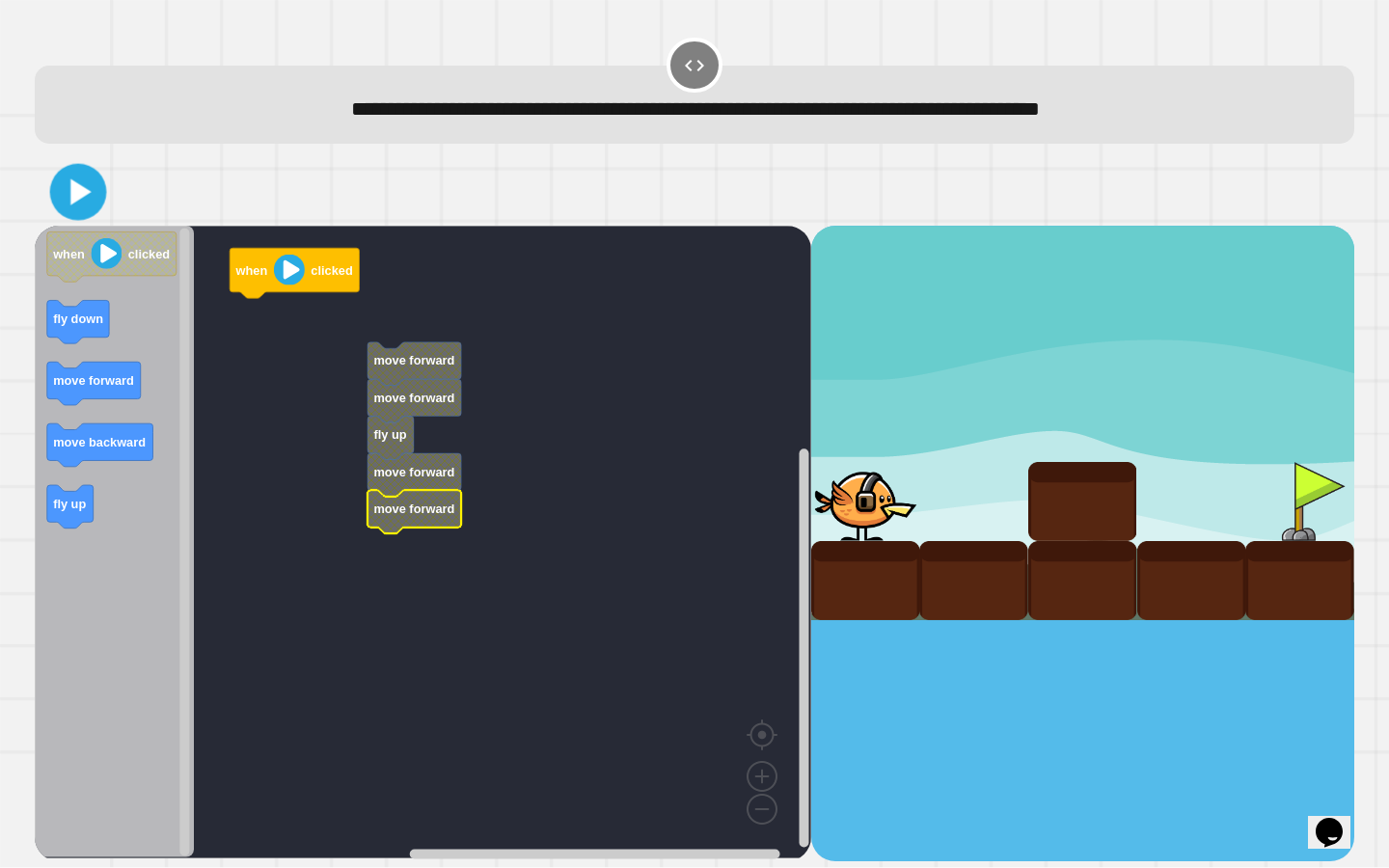 click 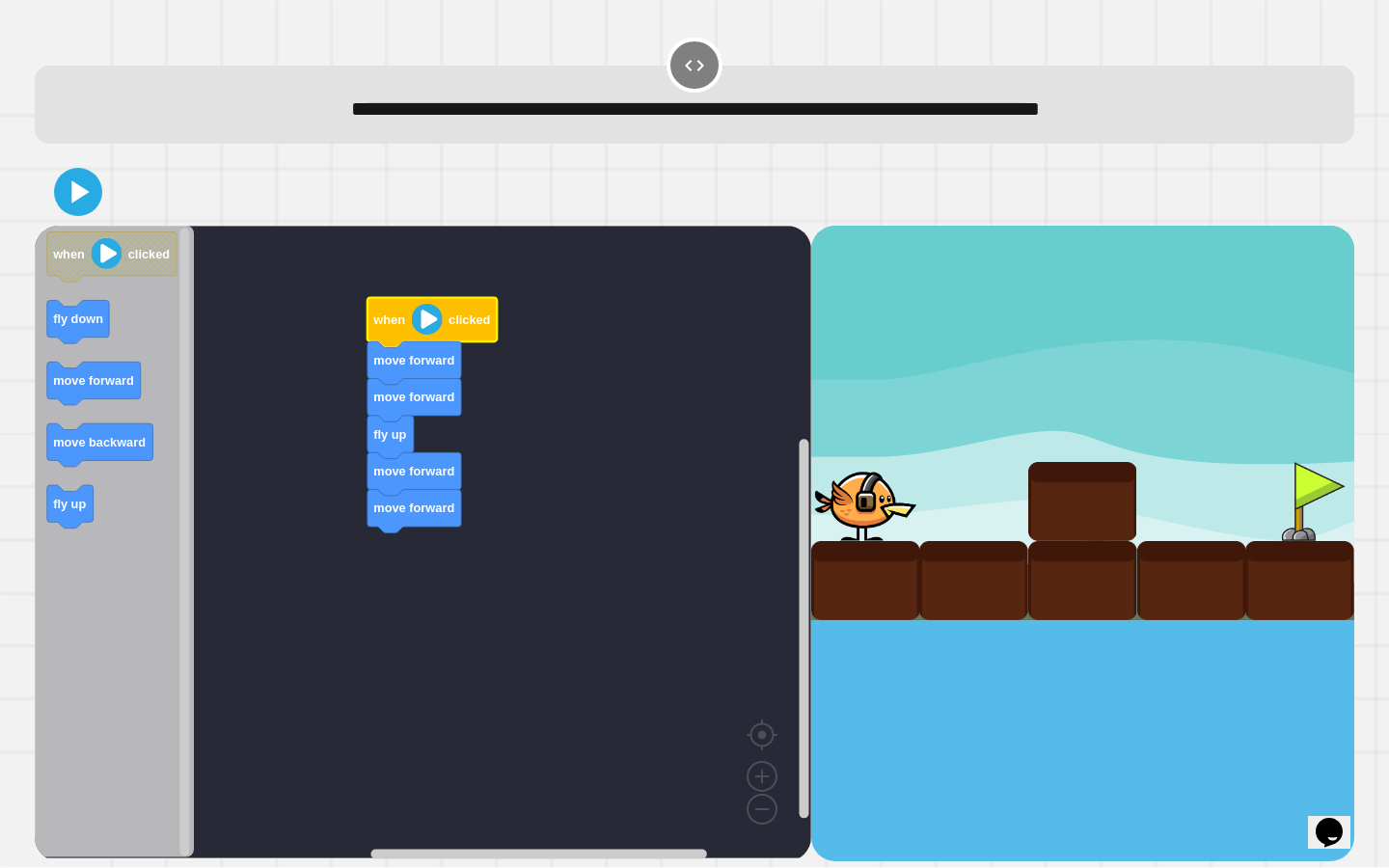 click 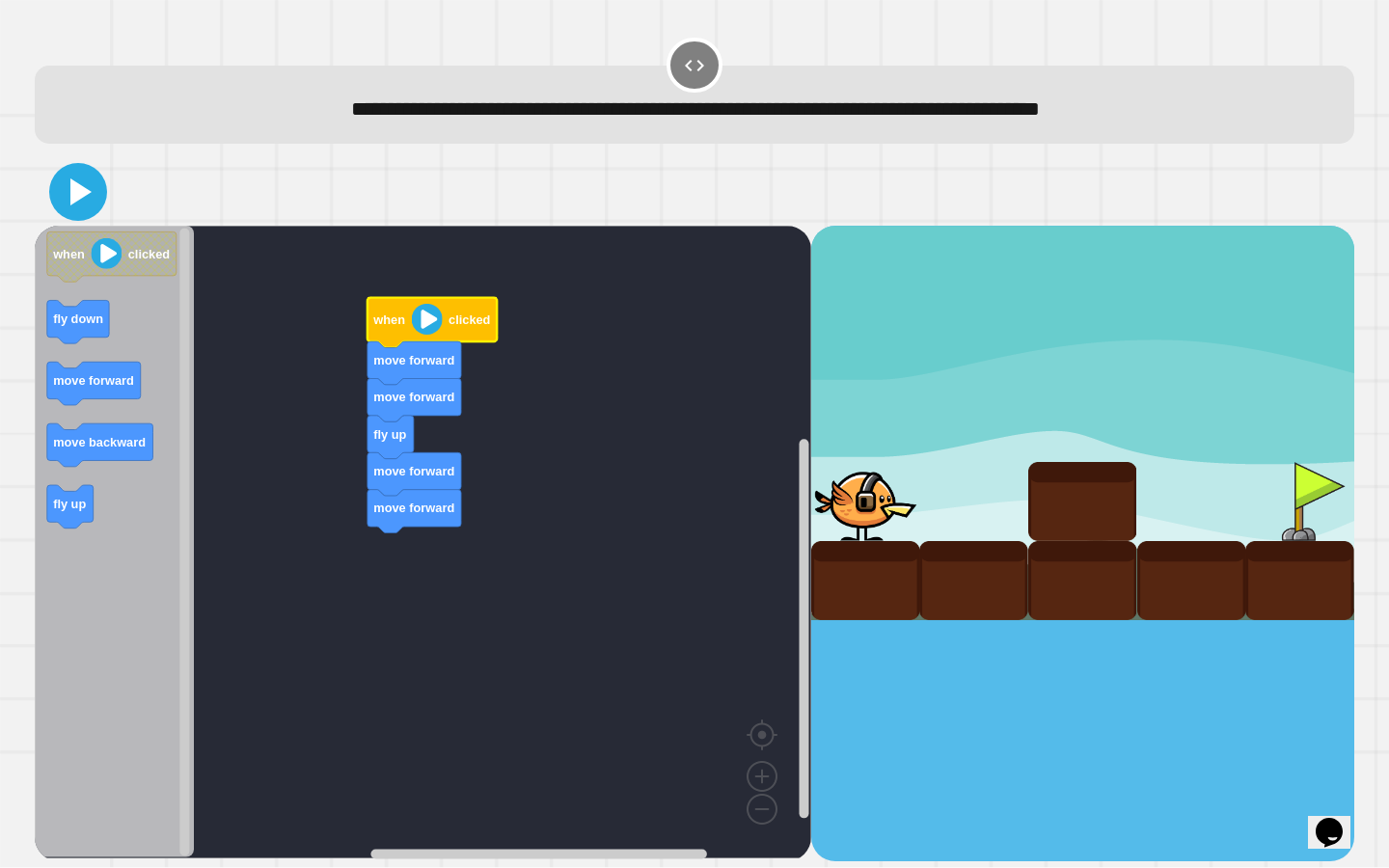 click 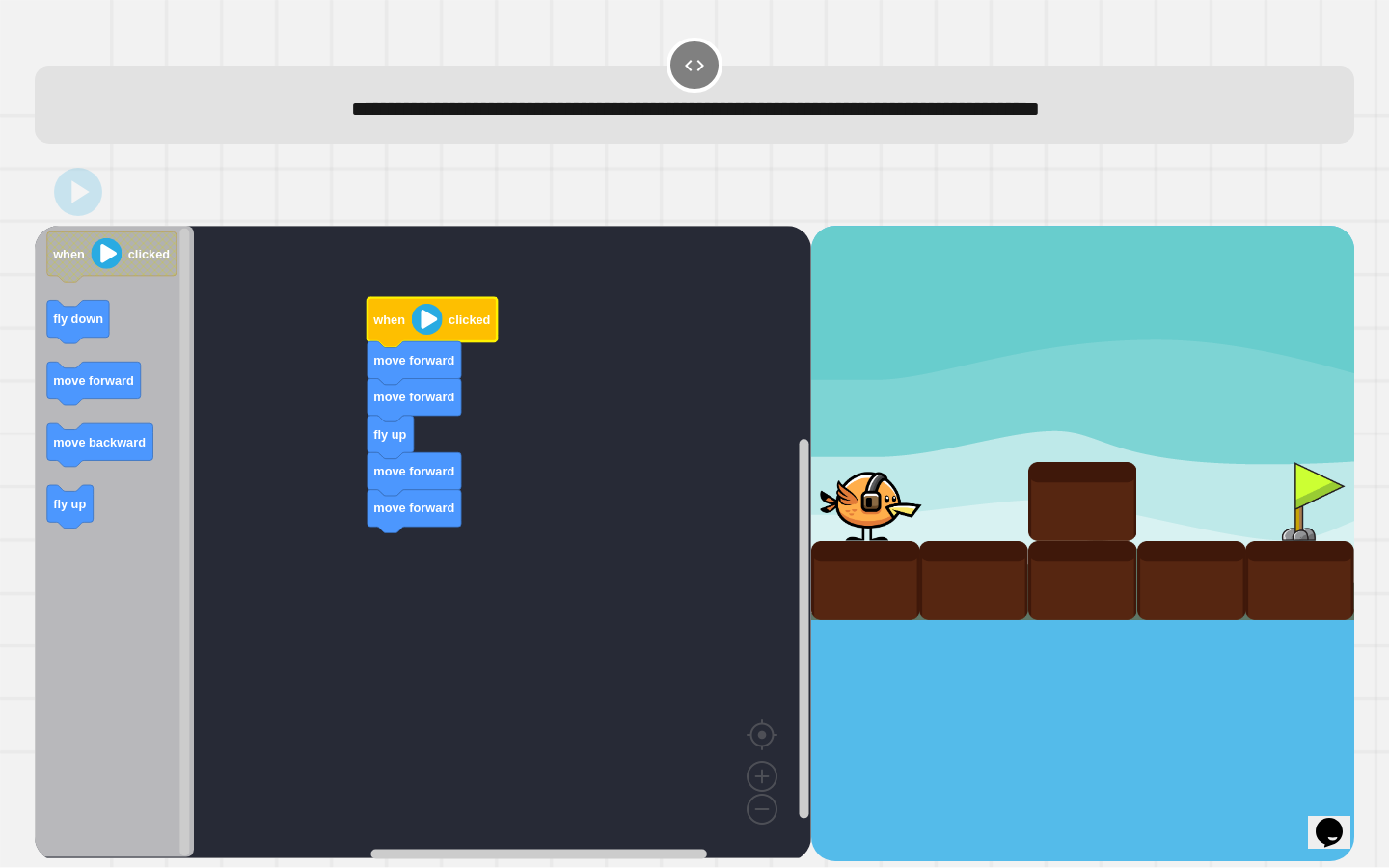 click 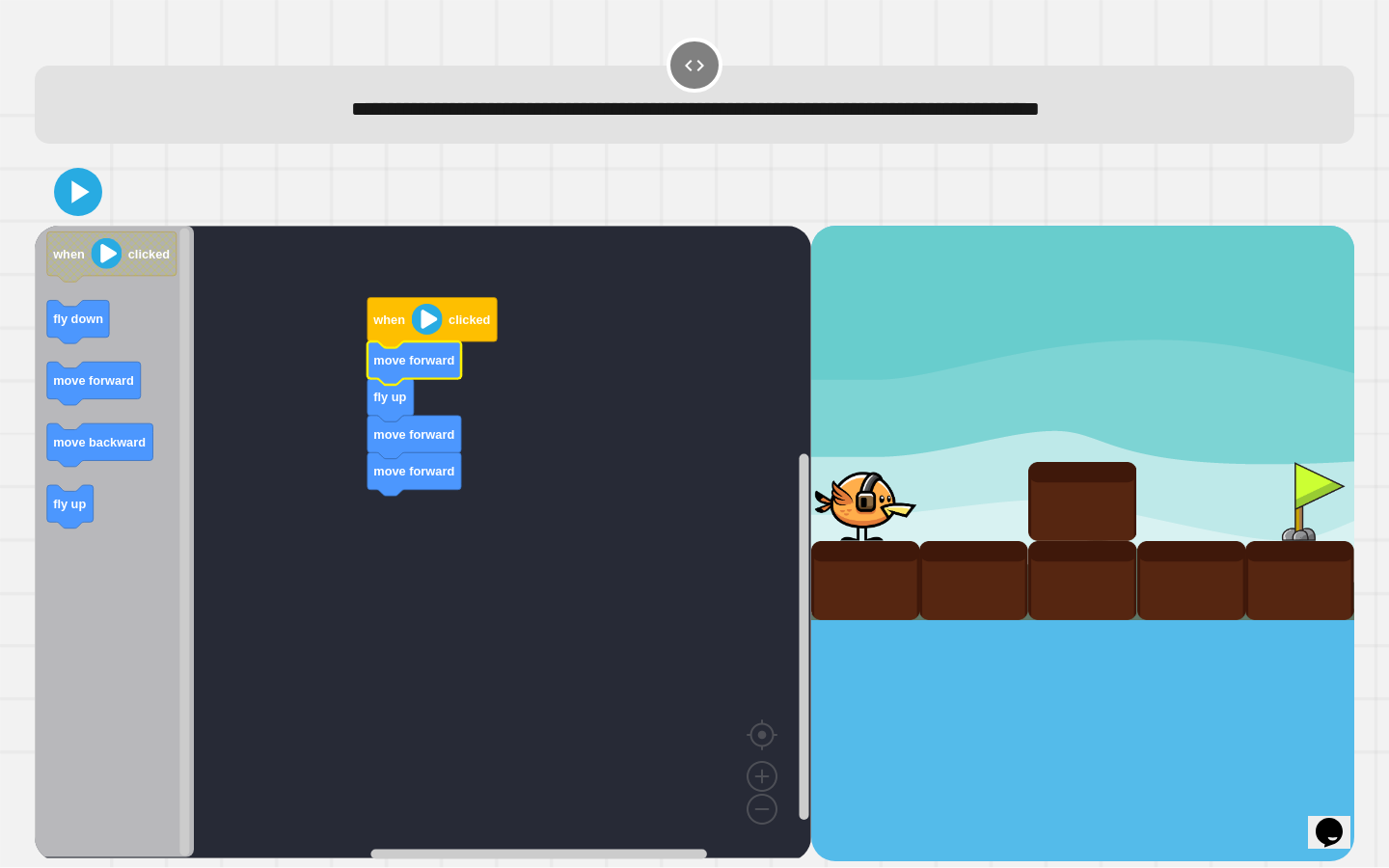 click 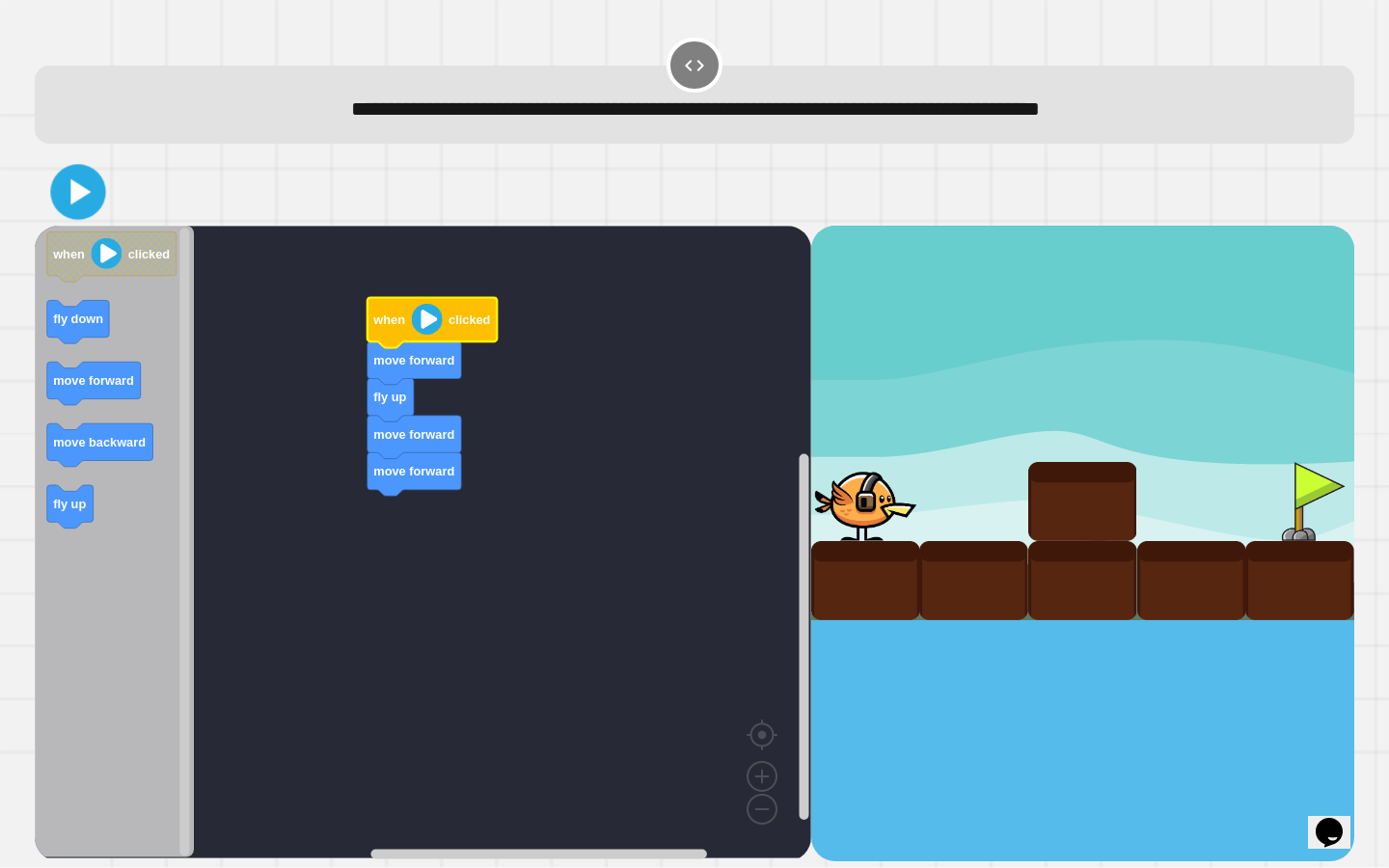 click 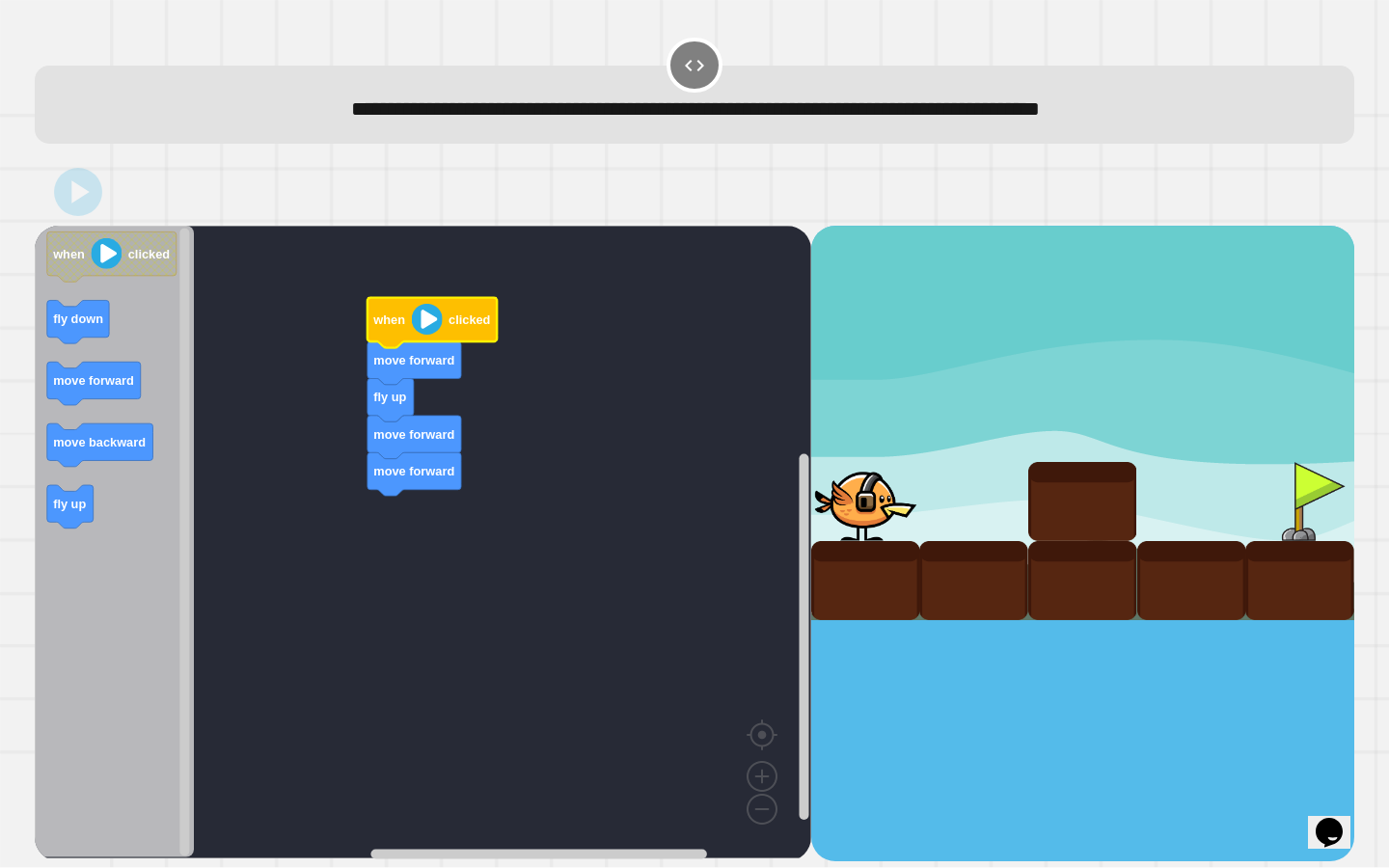 click 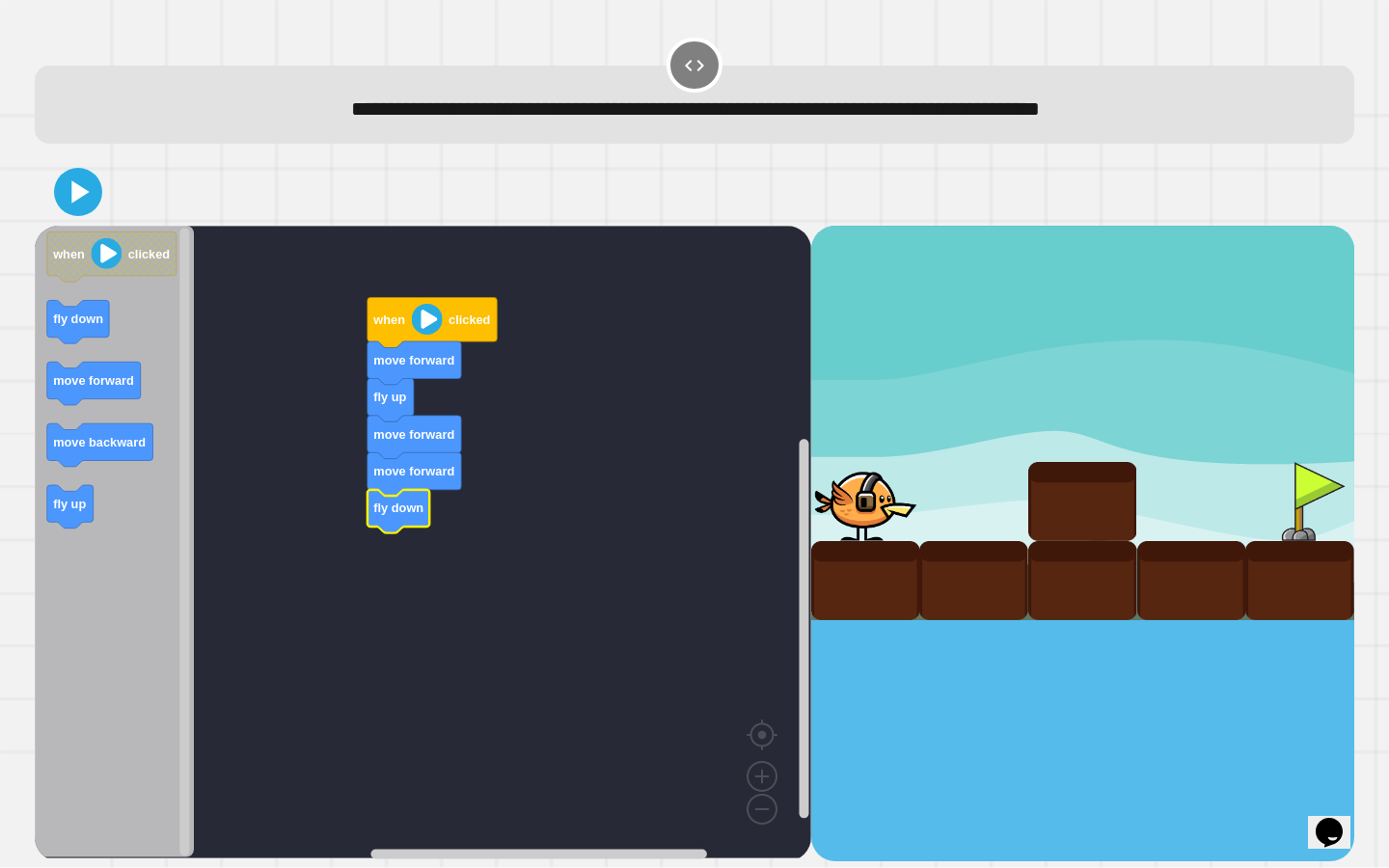 click 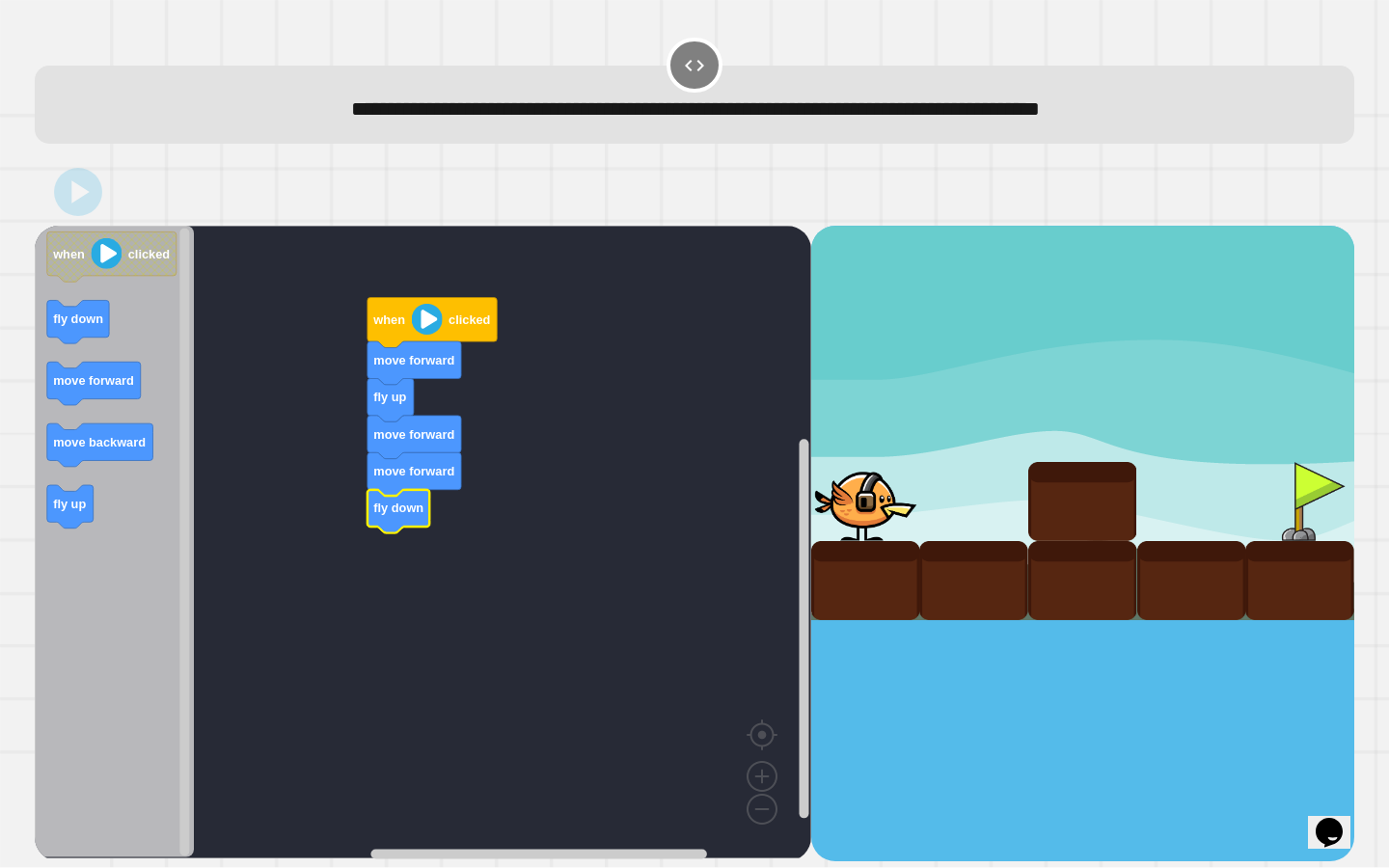 click 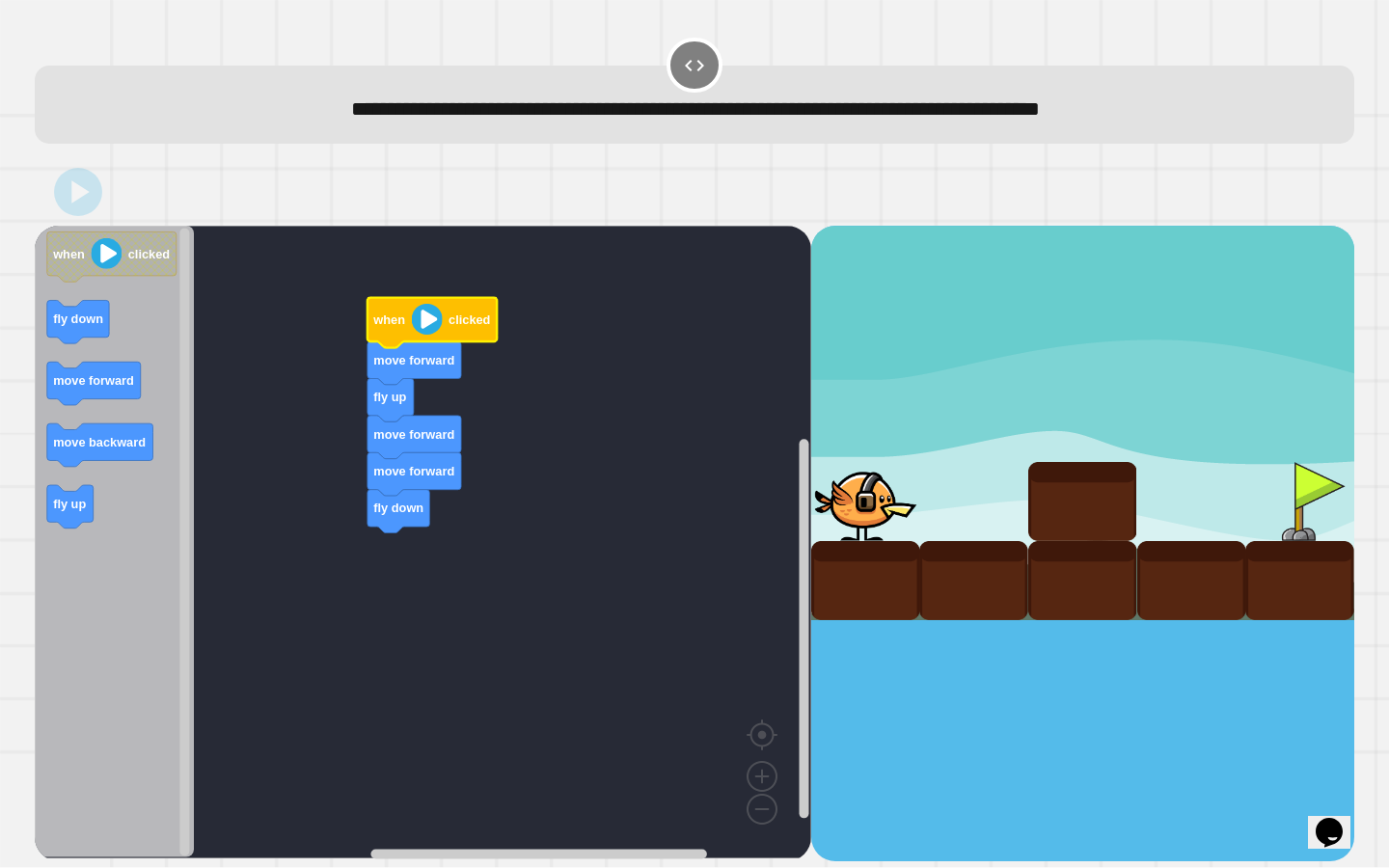click 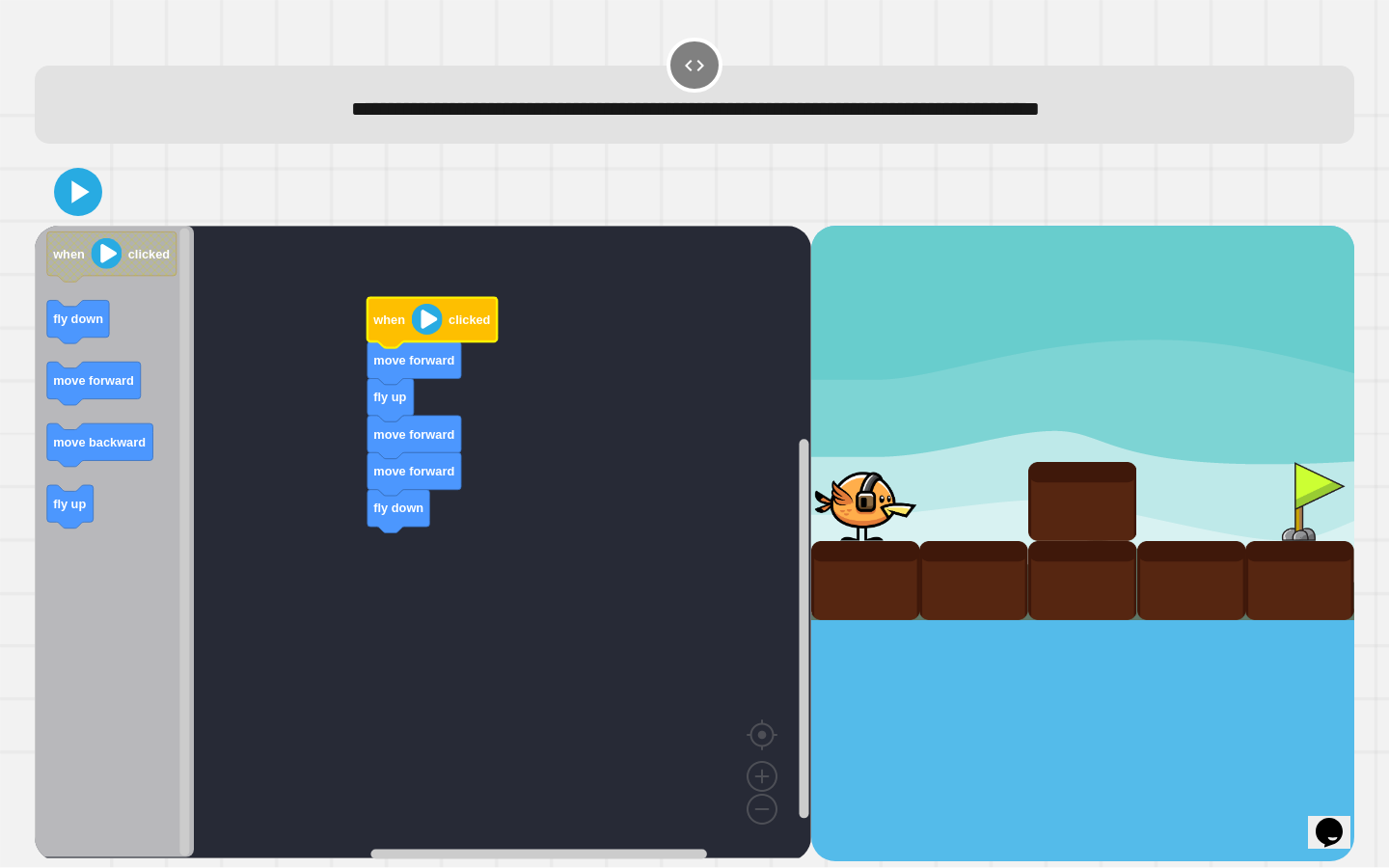 click on "when clicked move forward fly up move forward move forward fly down" 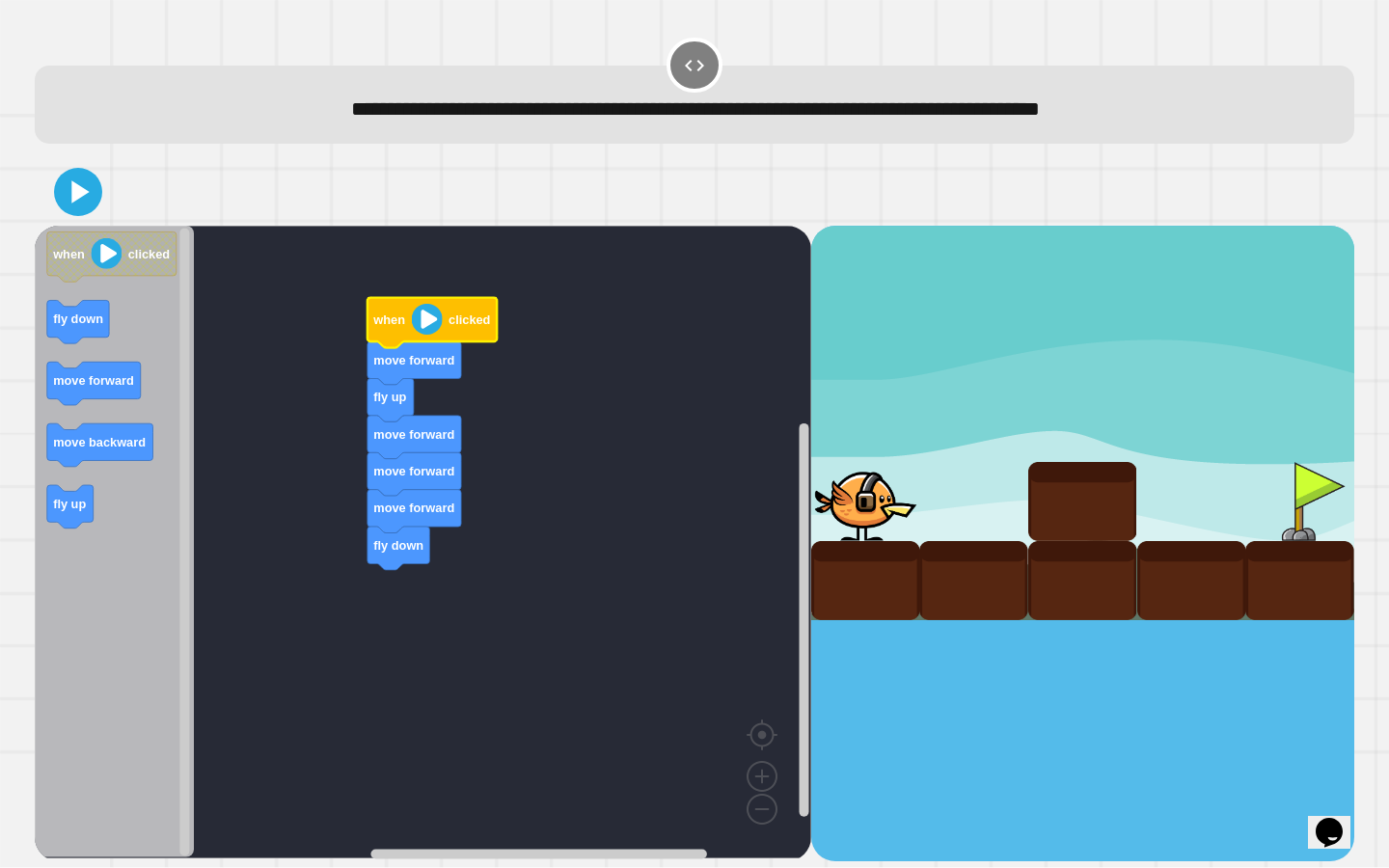 click 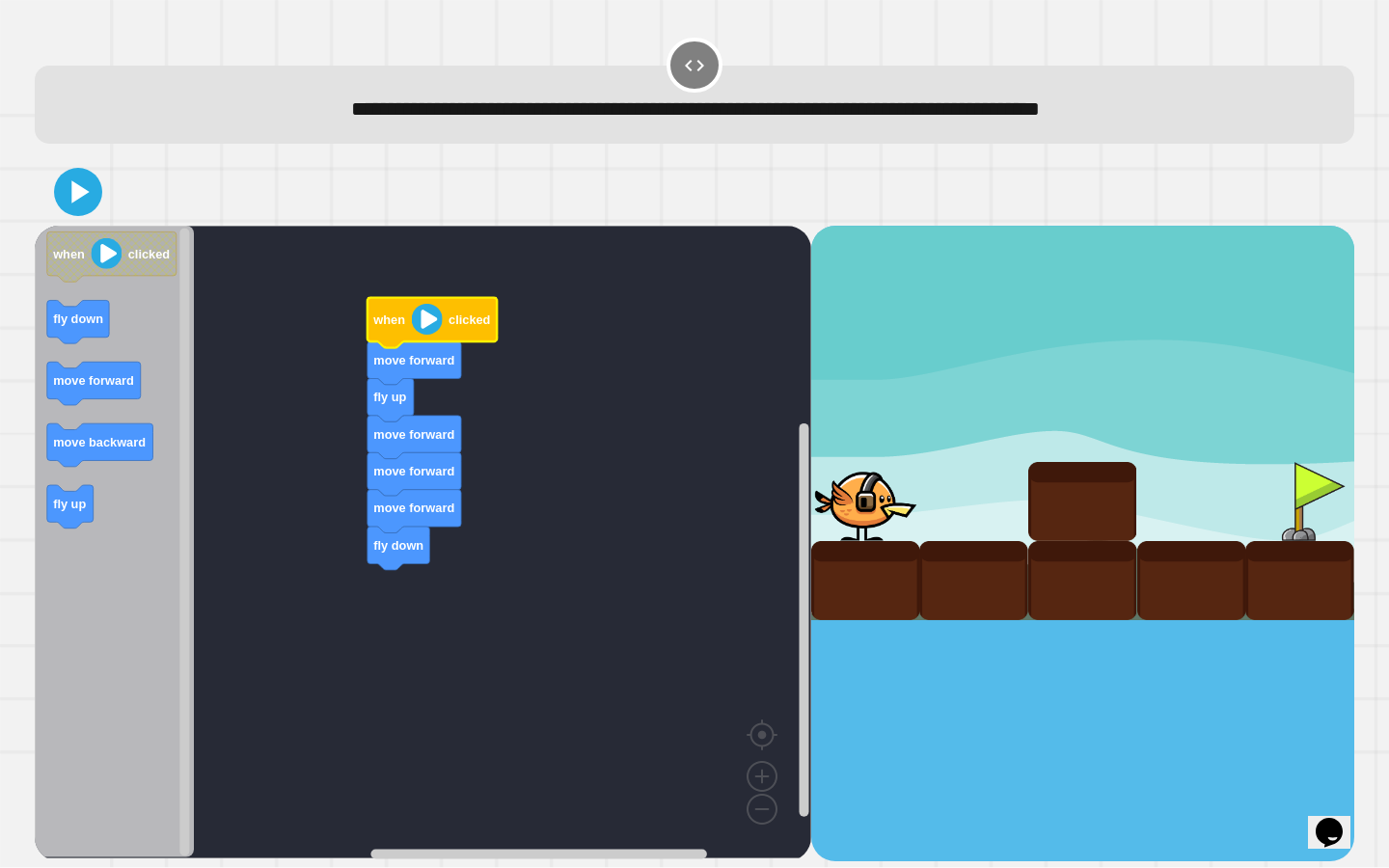 click 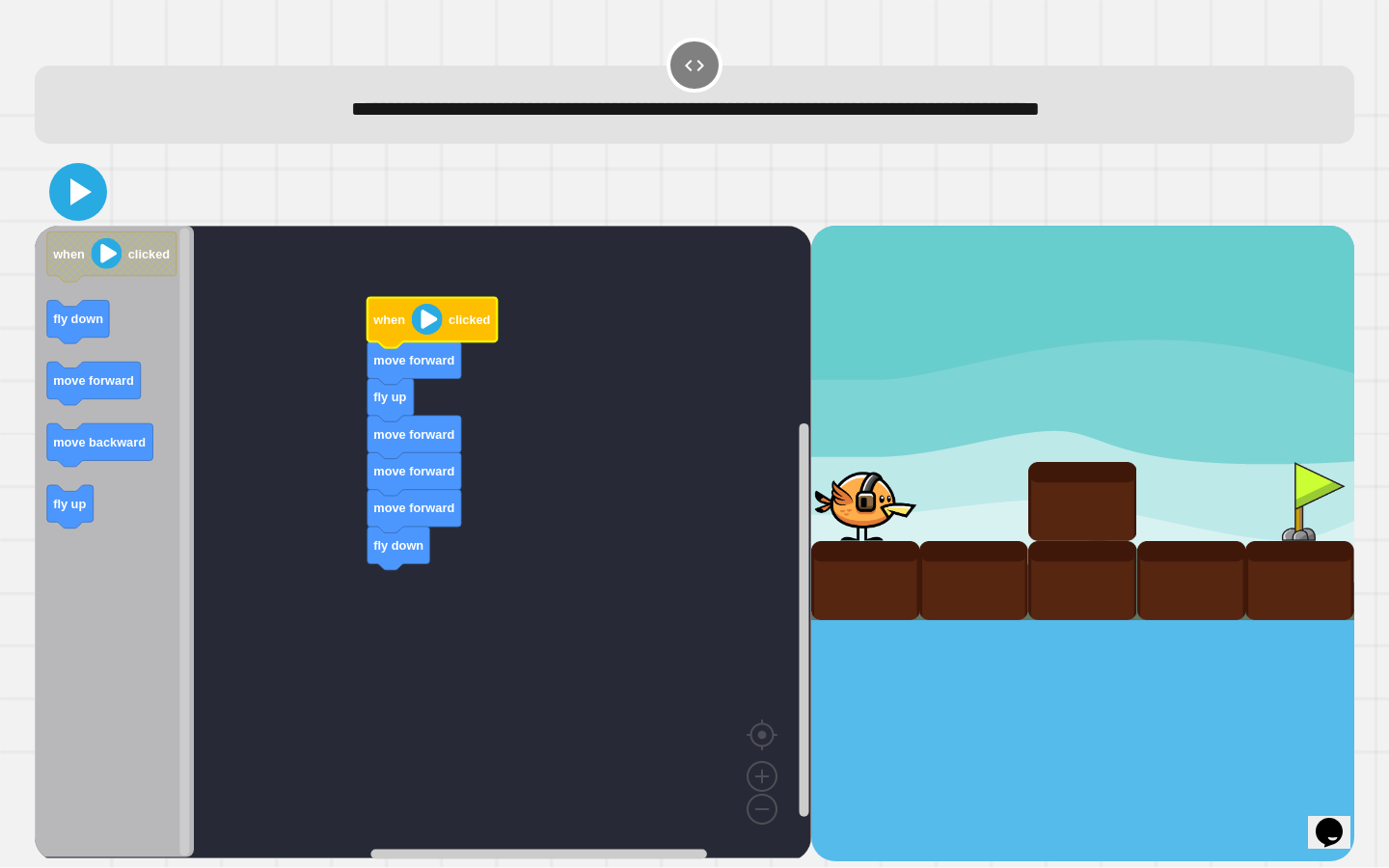 click 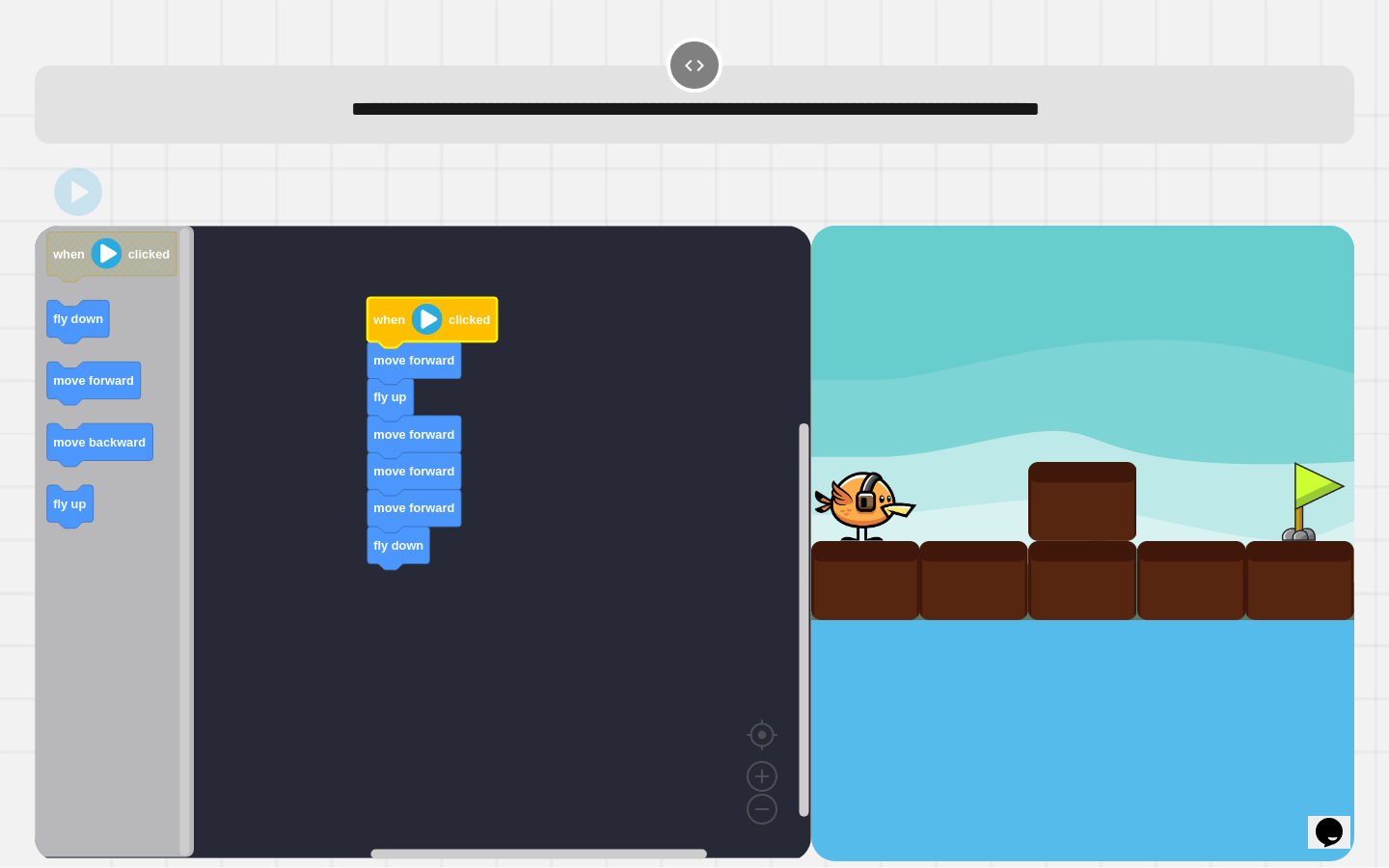 click 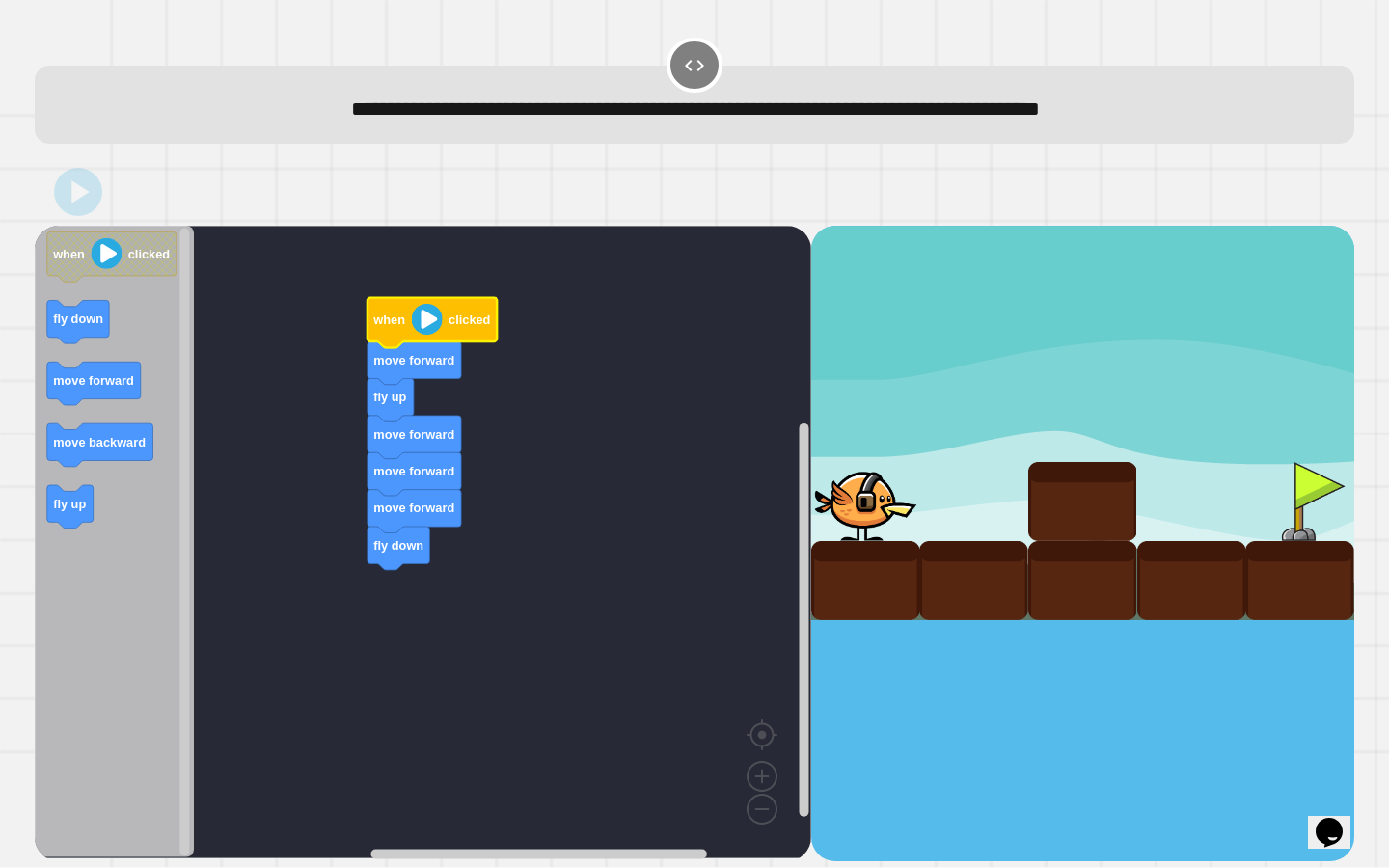 click on "when clicked move forward fly up move forward move forward move forward fly down" 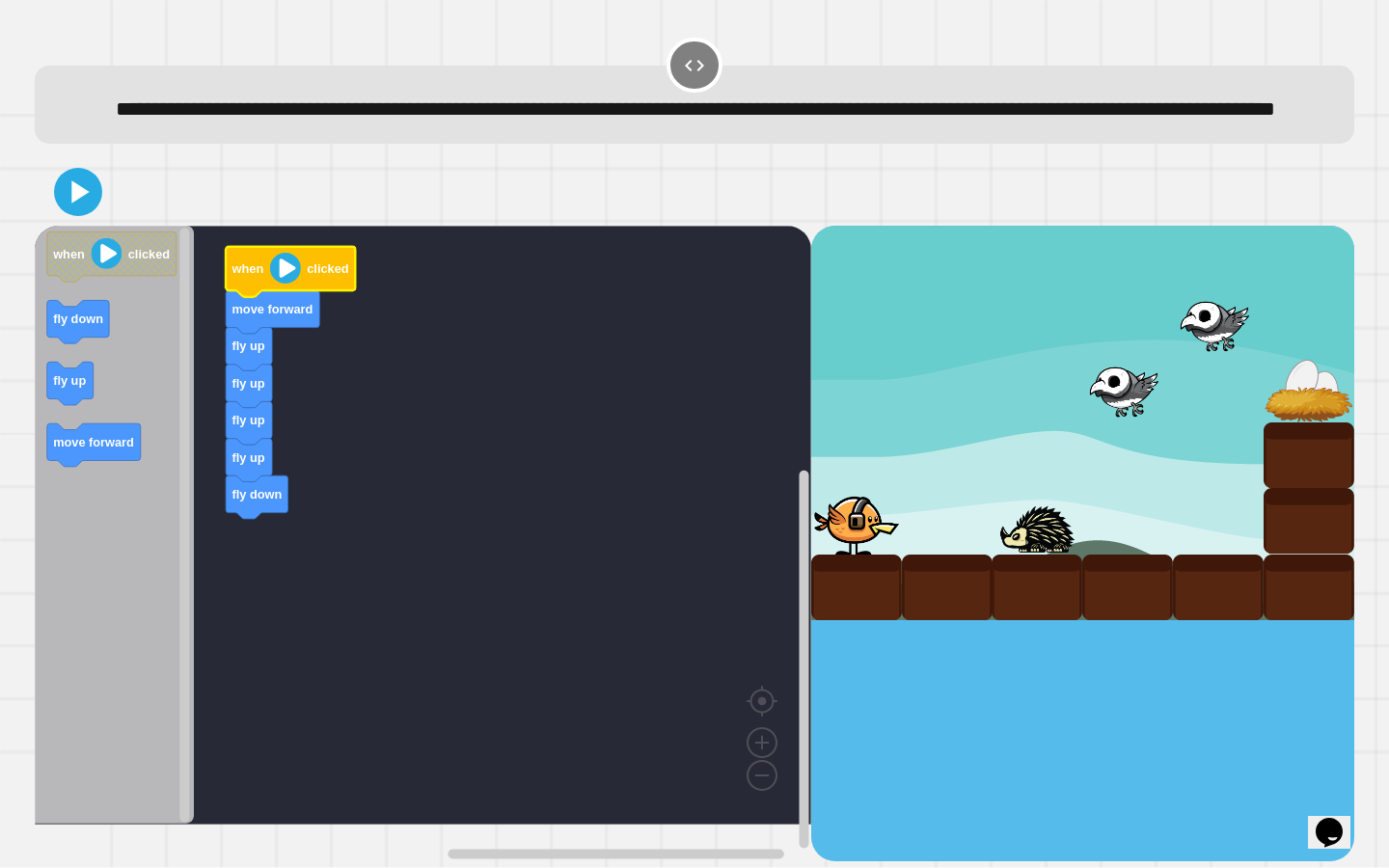 click 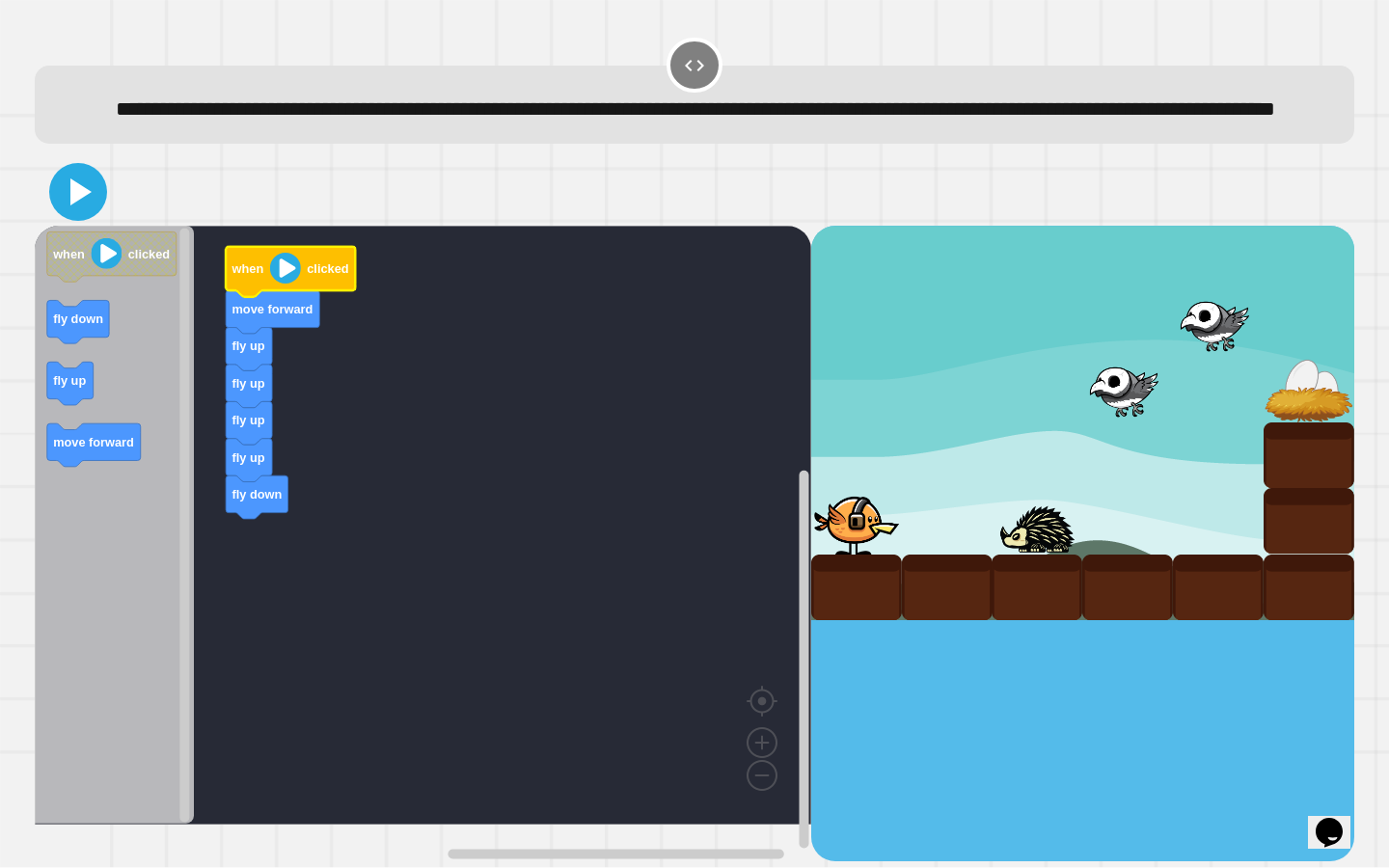 click 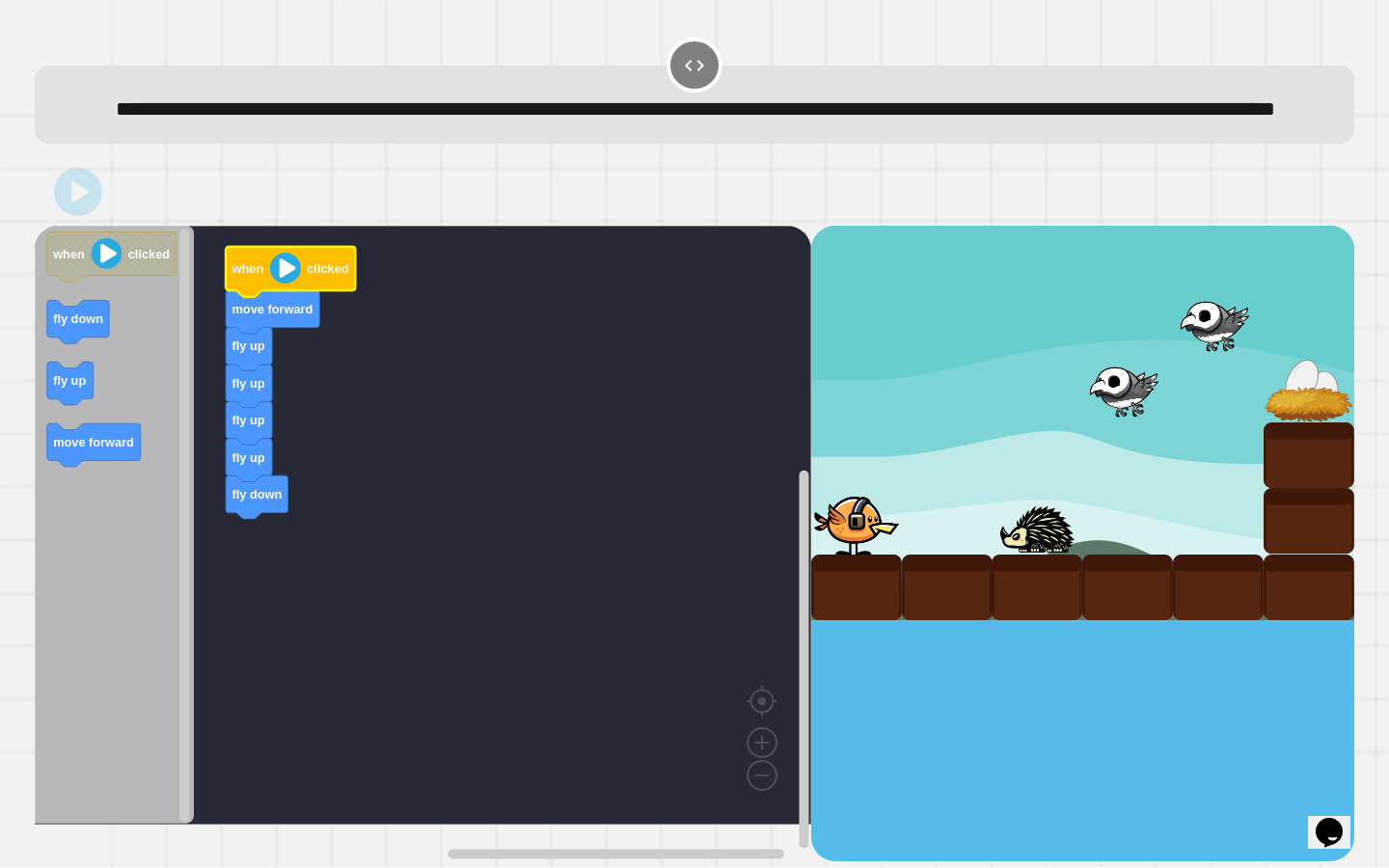 click 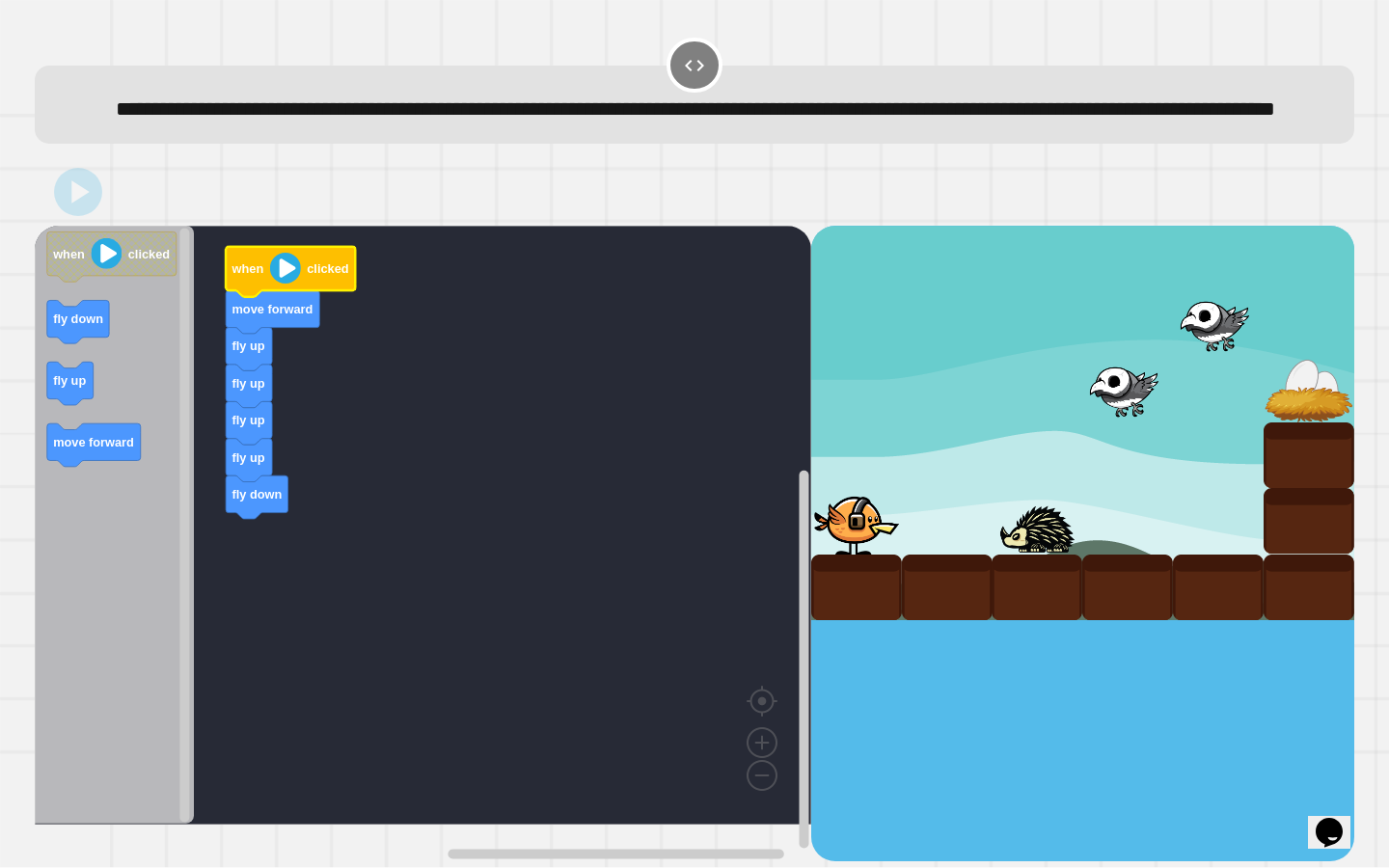 click 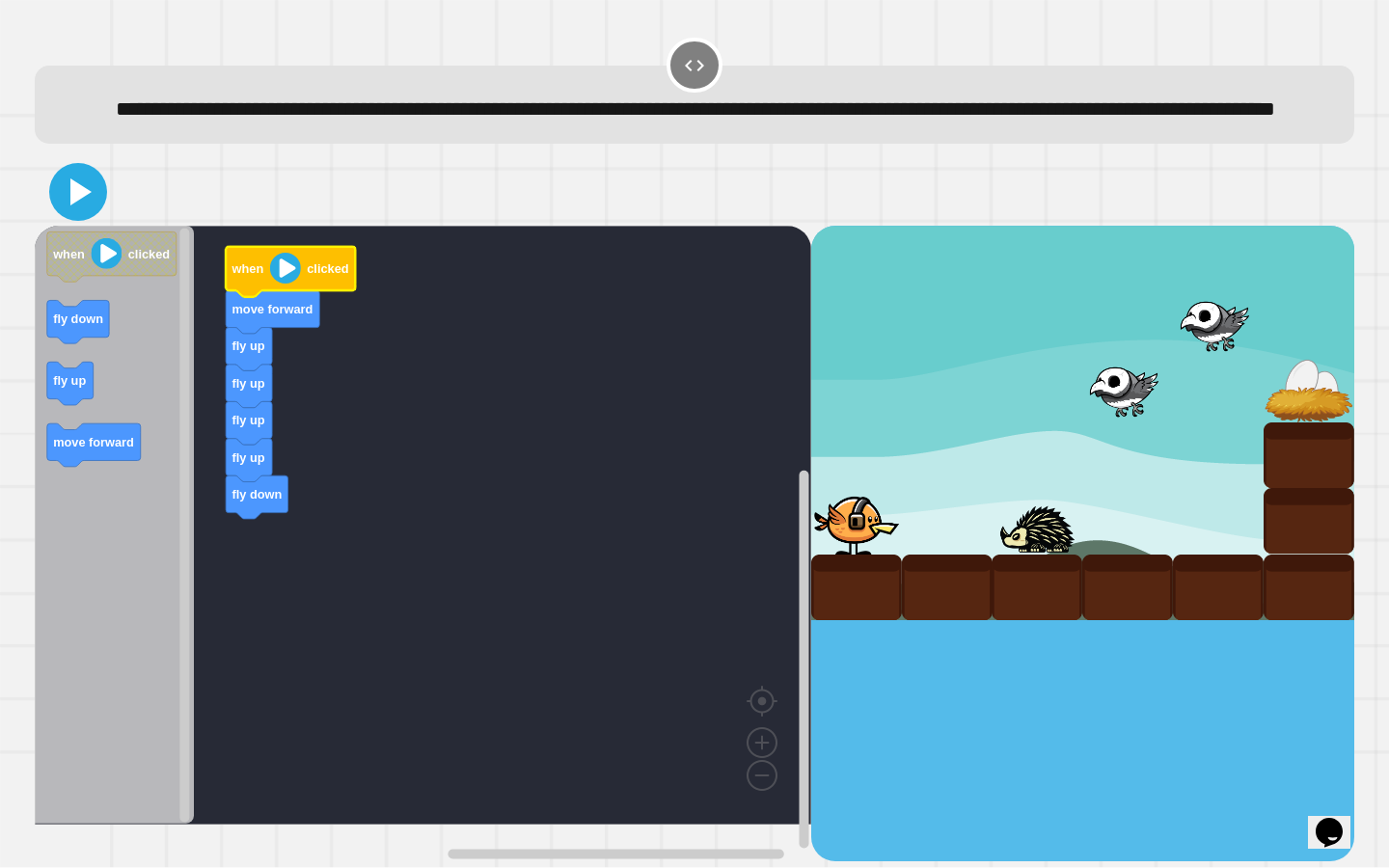 click 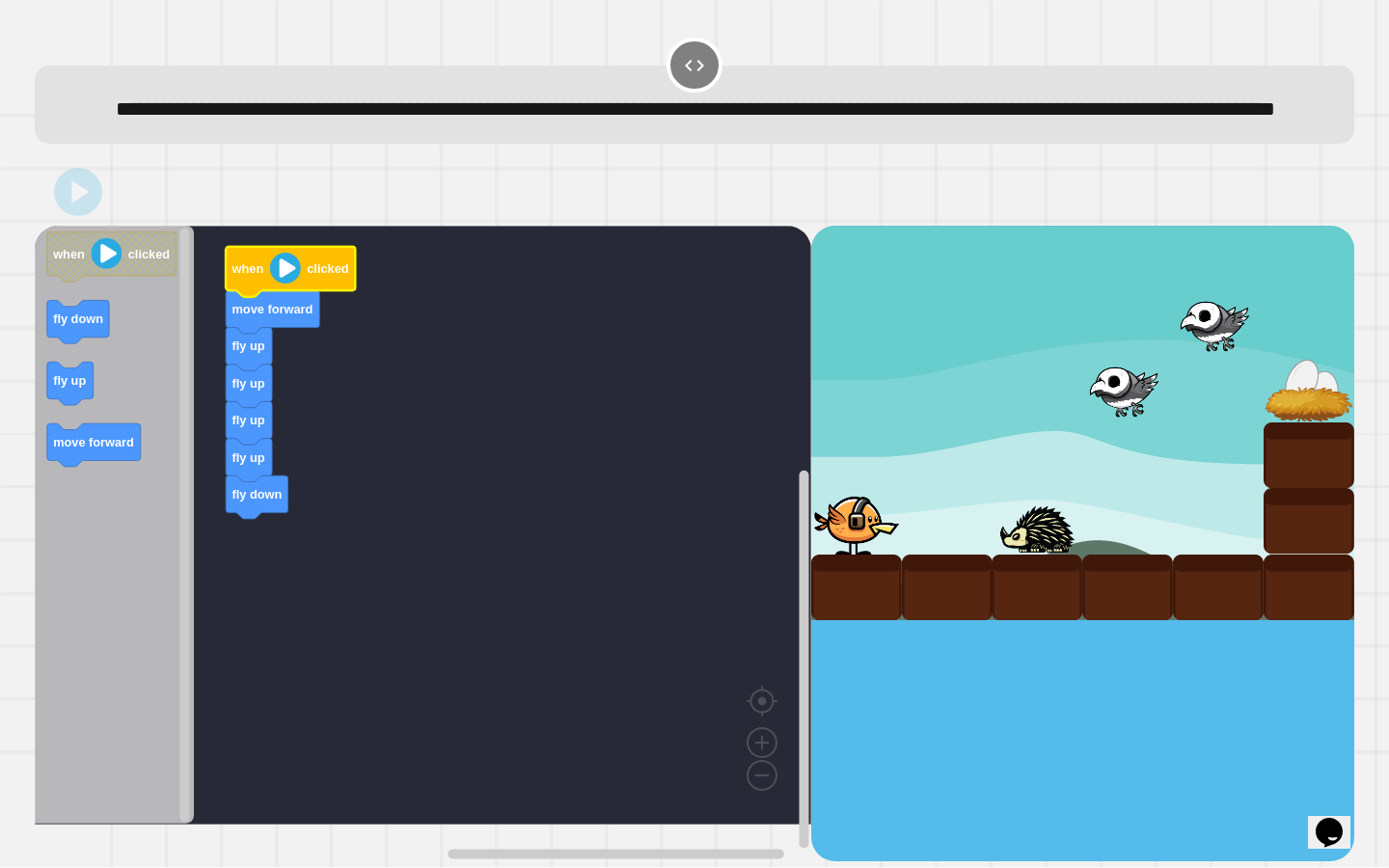 click 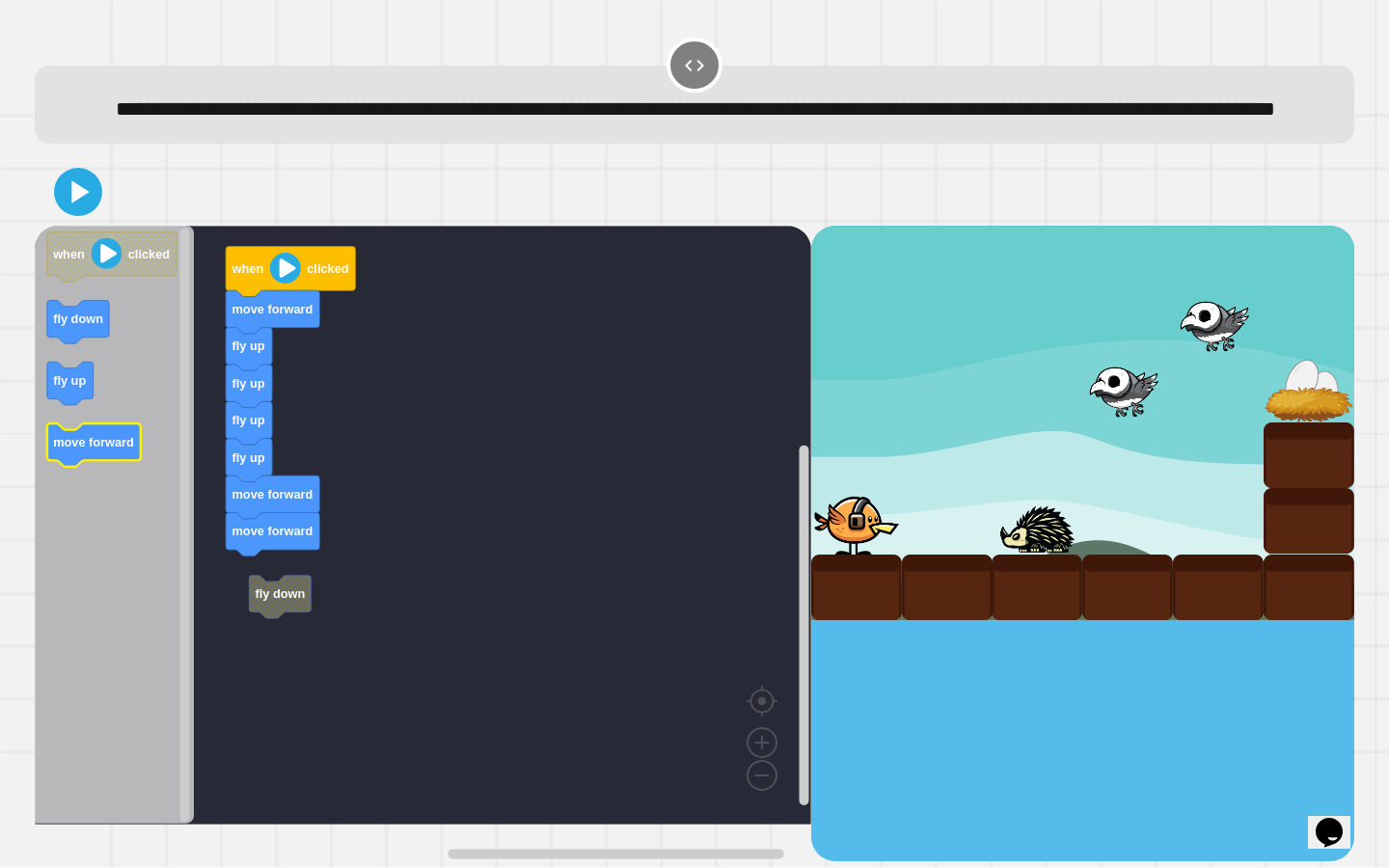 click 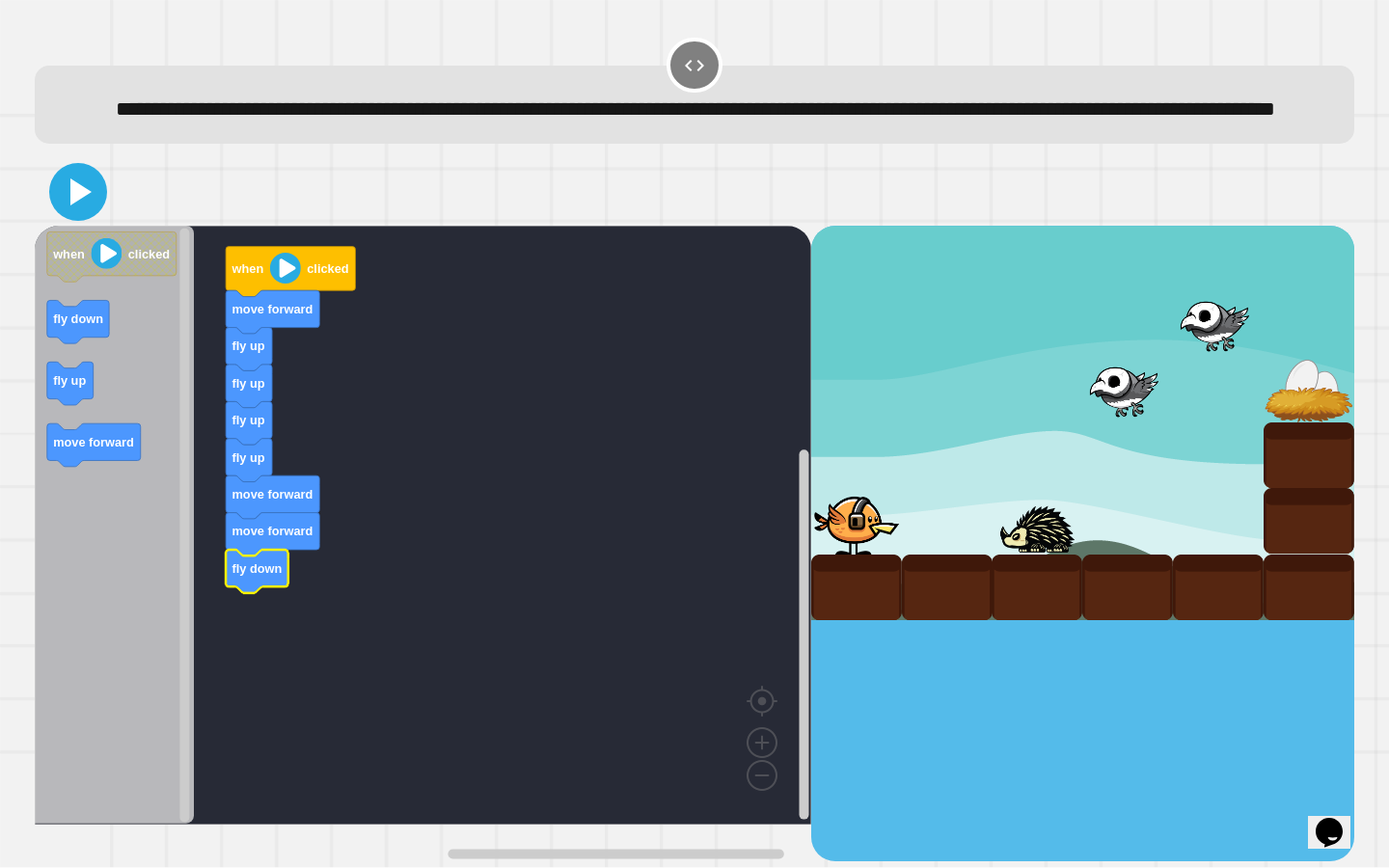 click 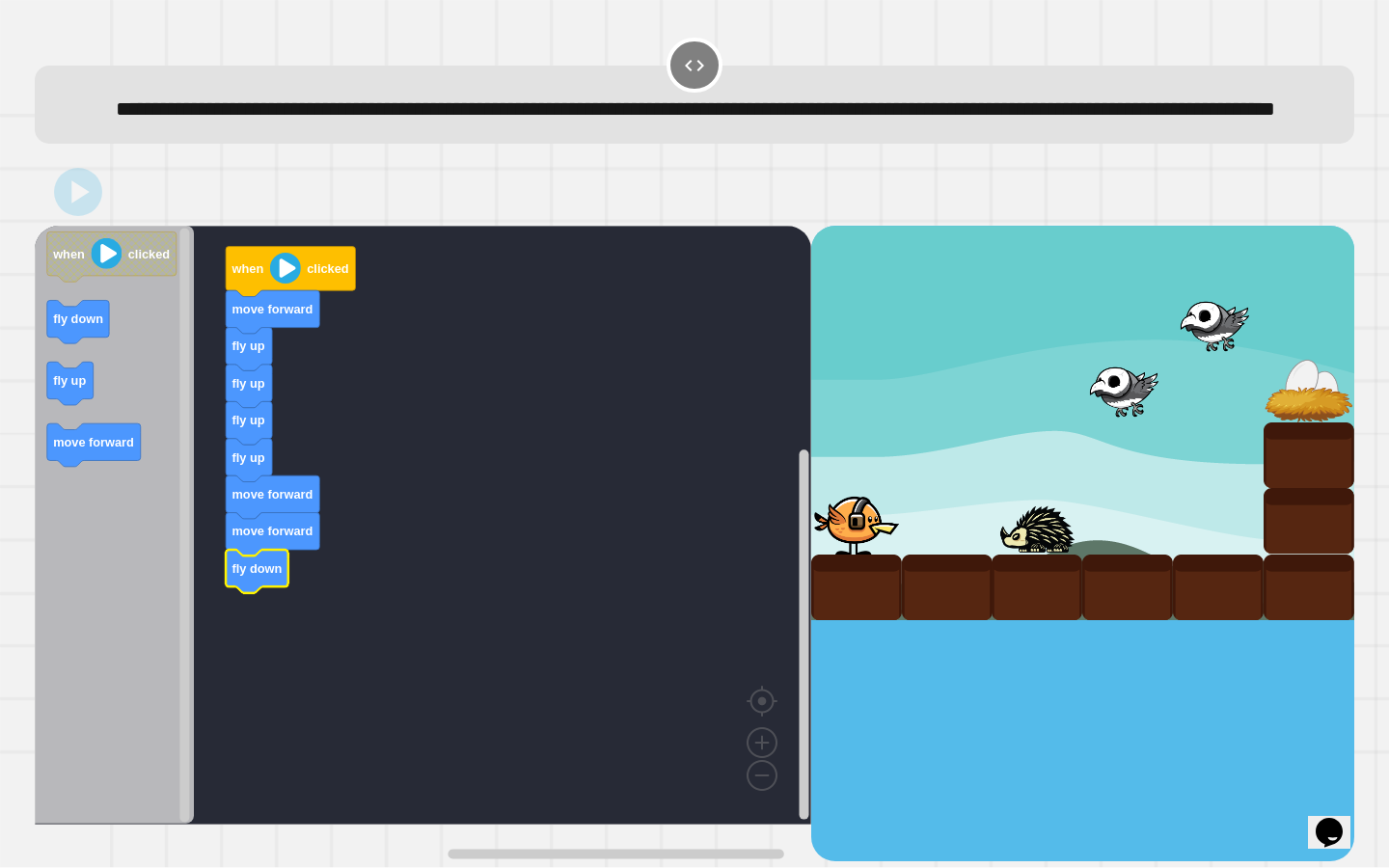 click 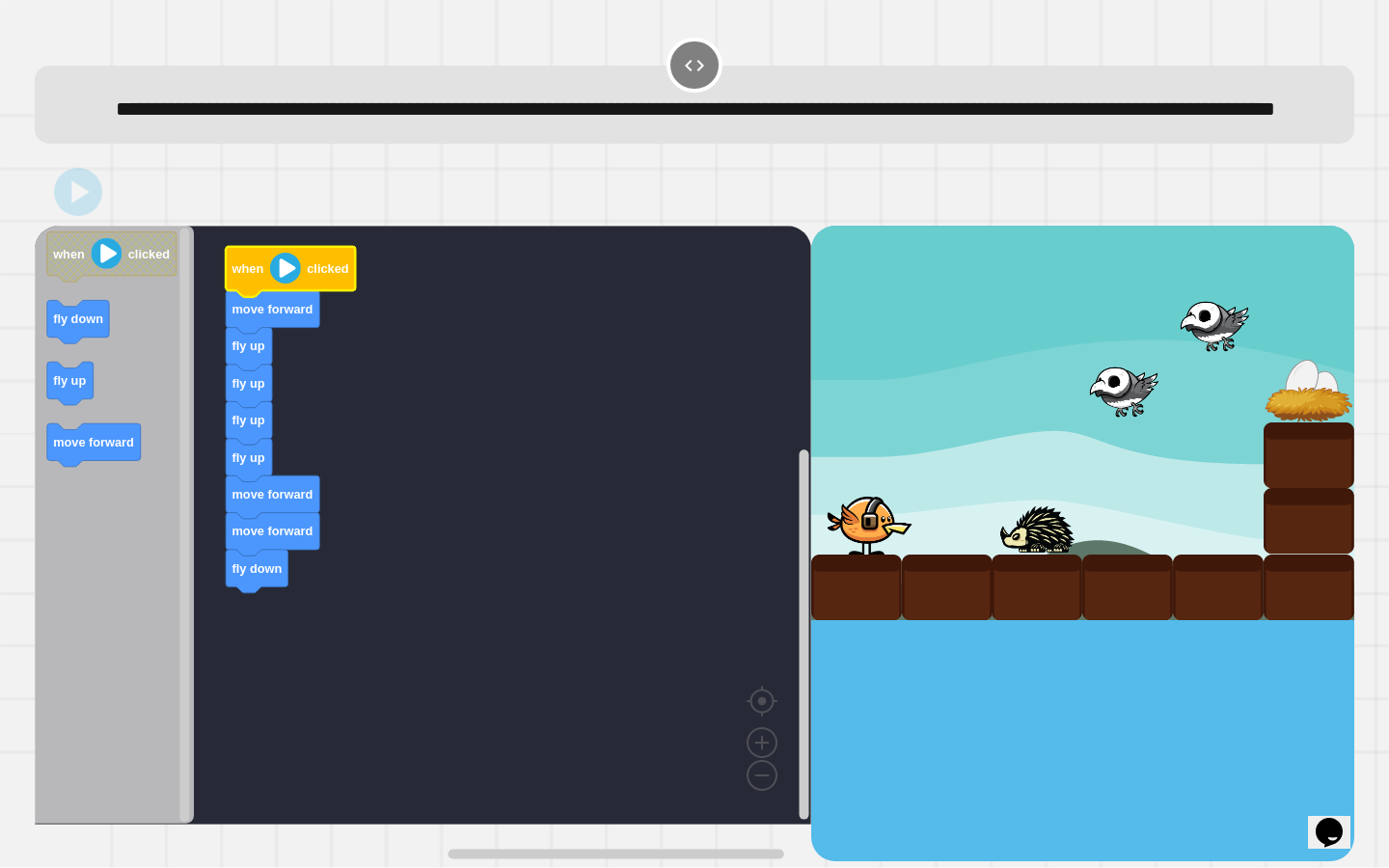 click 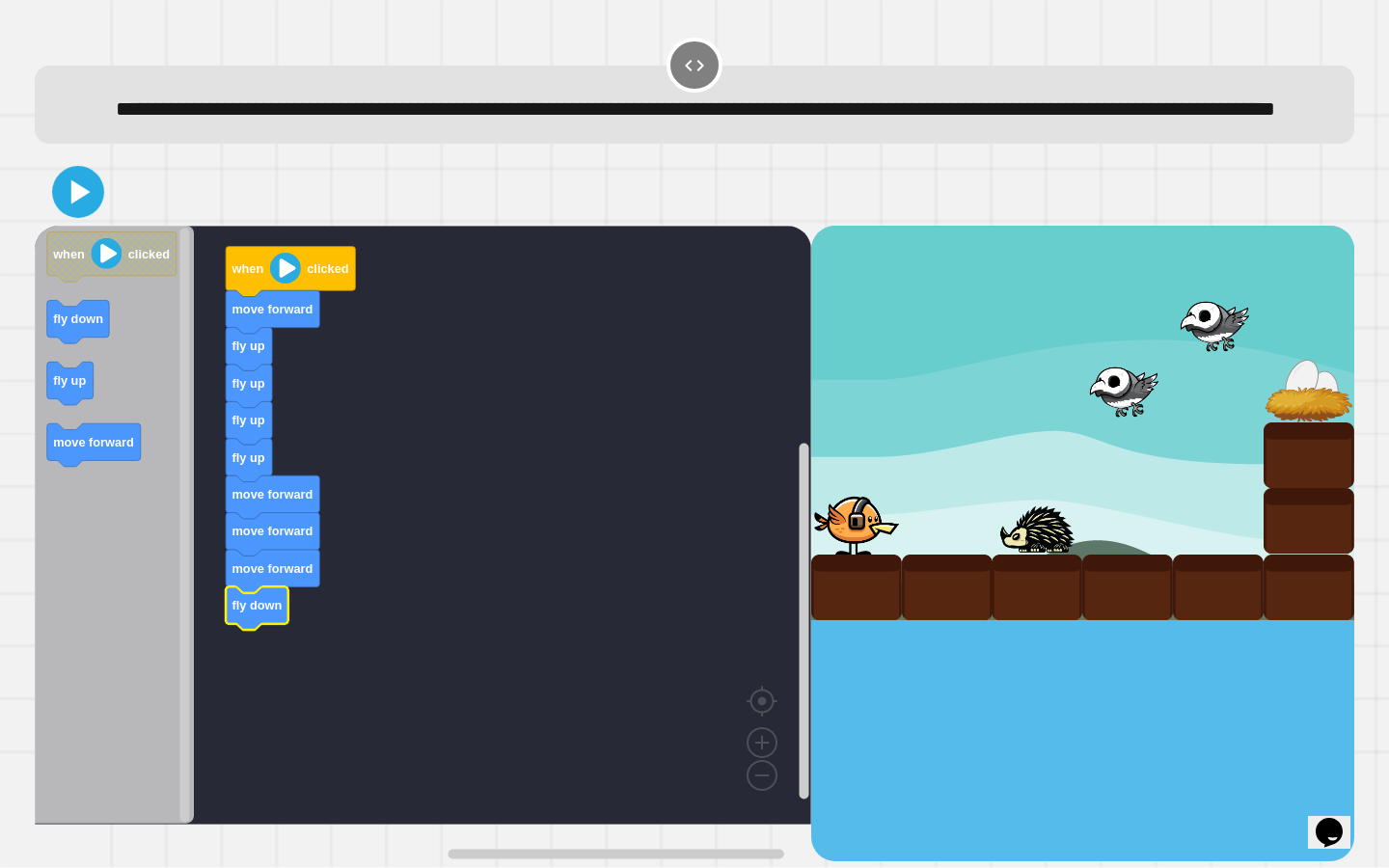 click at bounding box center (78, 192) 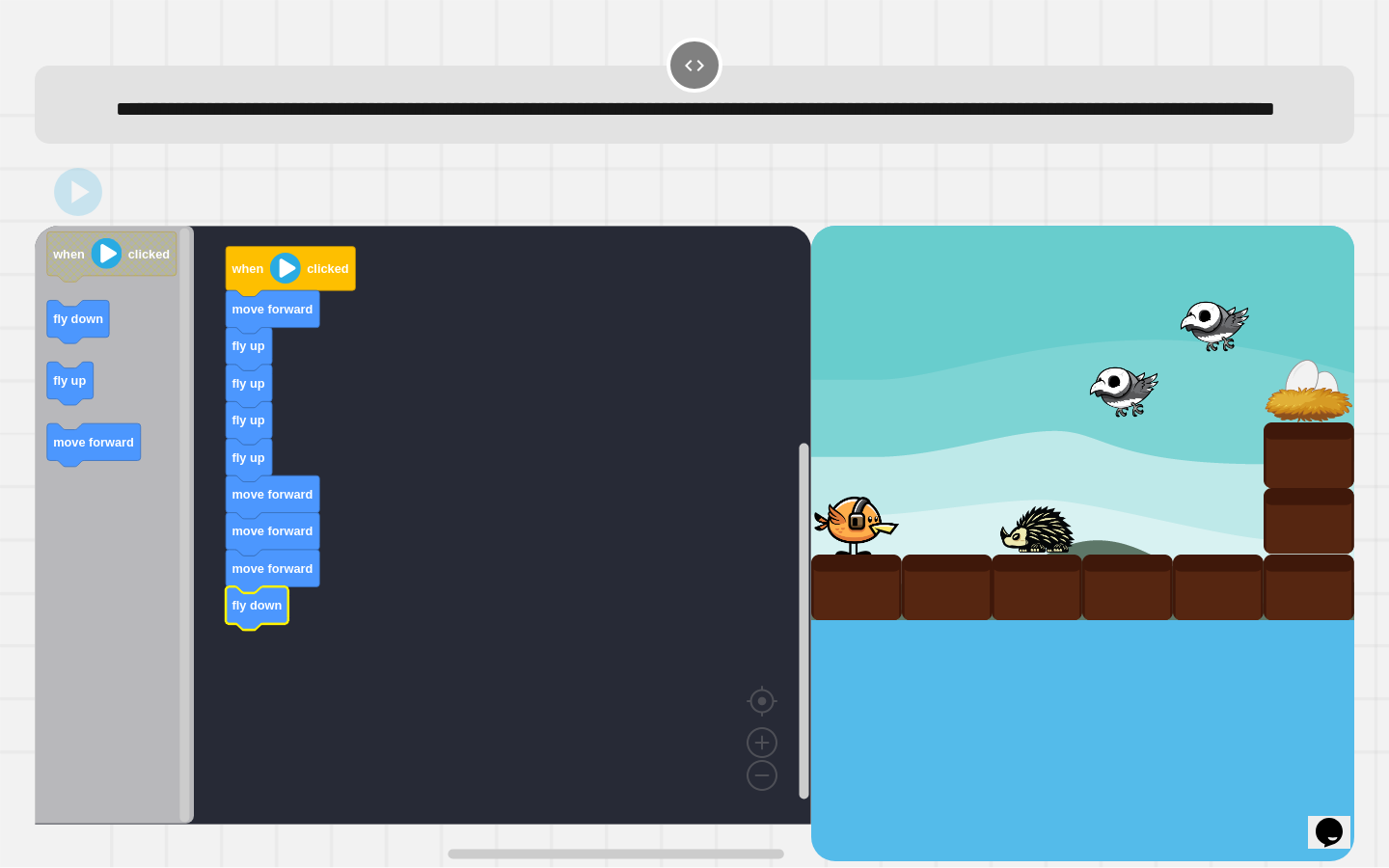 click 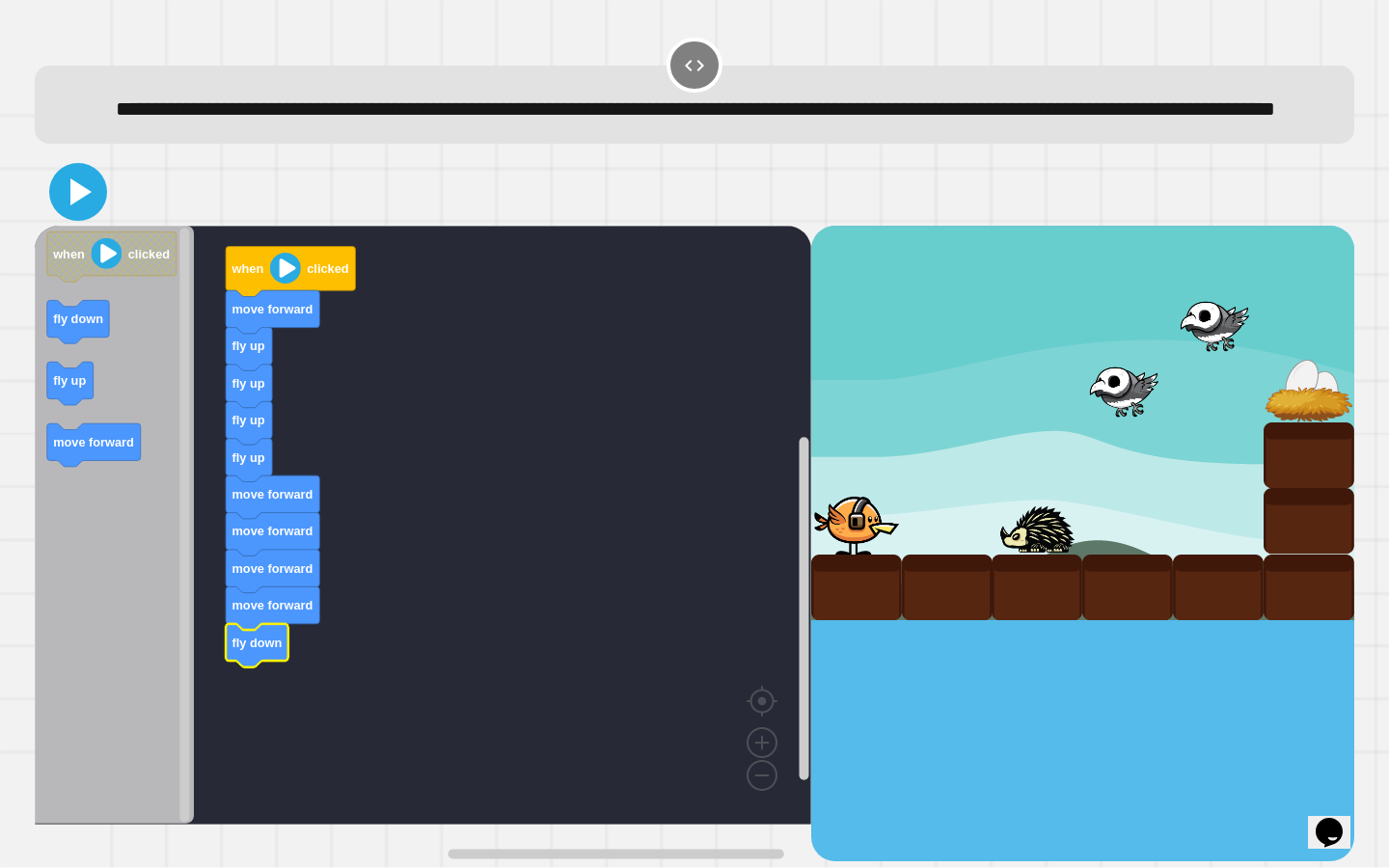 click 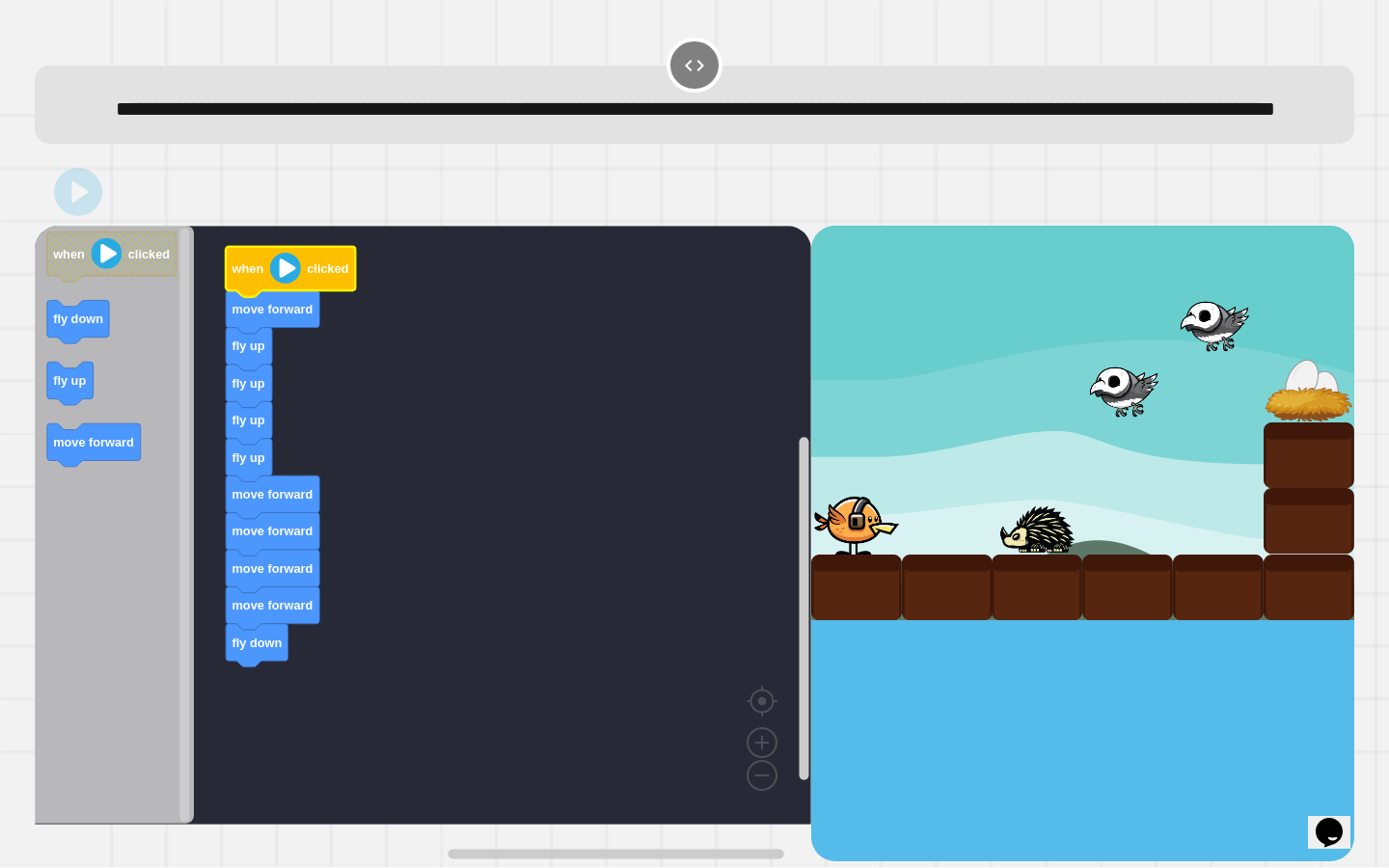 click 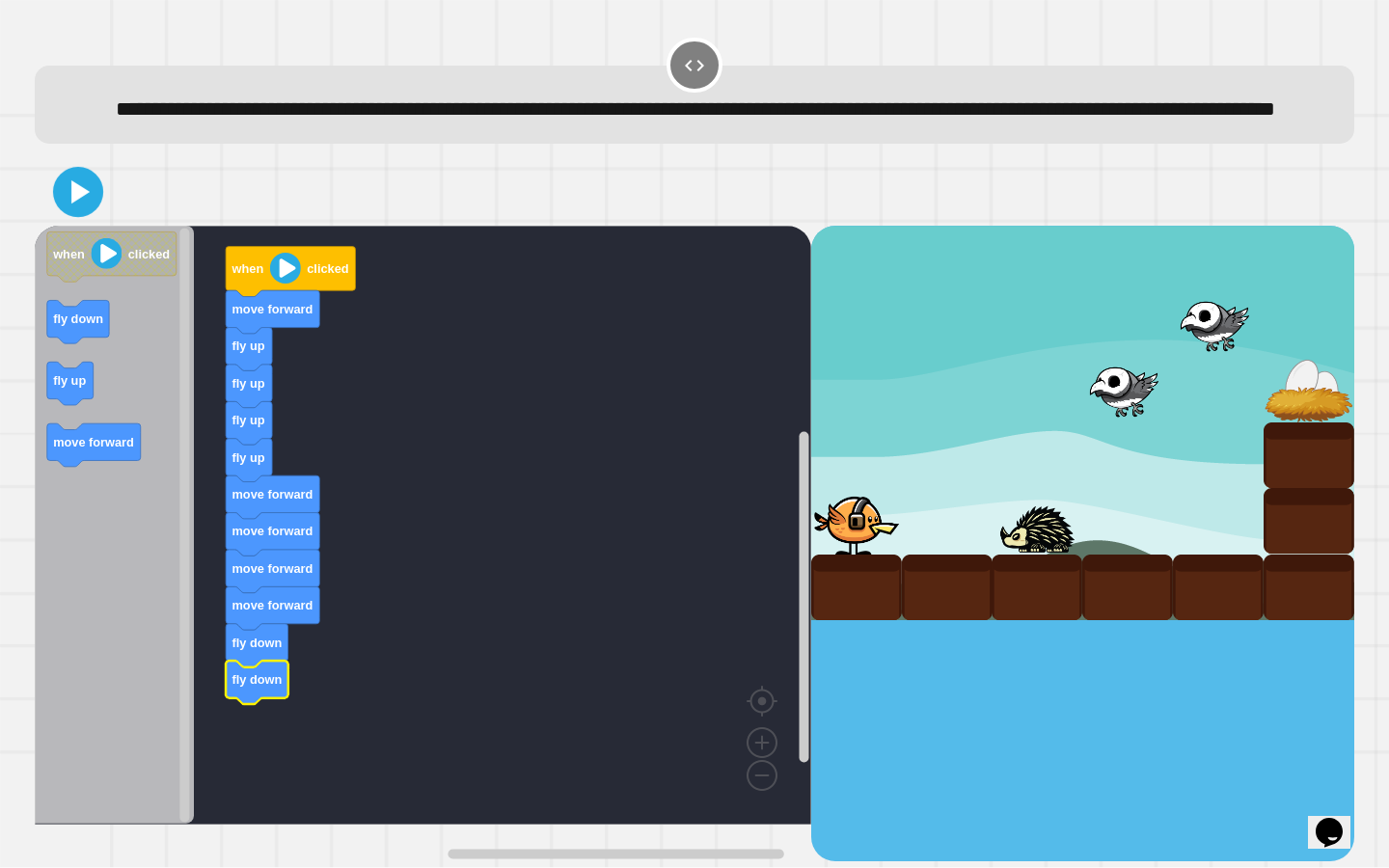 click 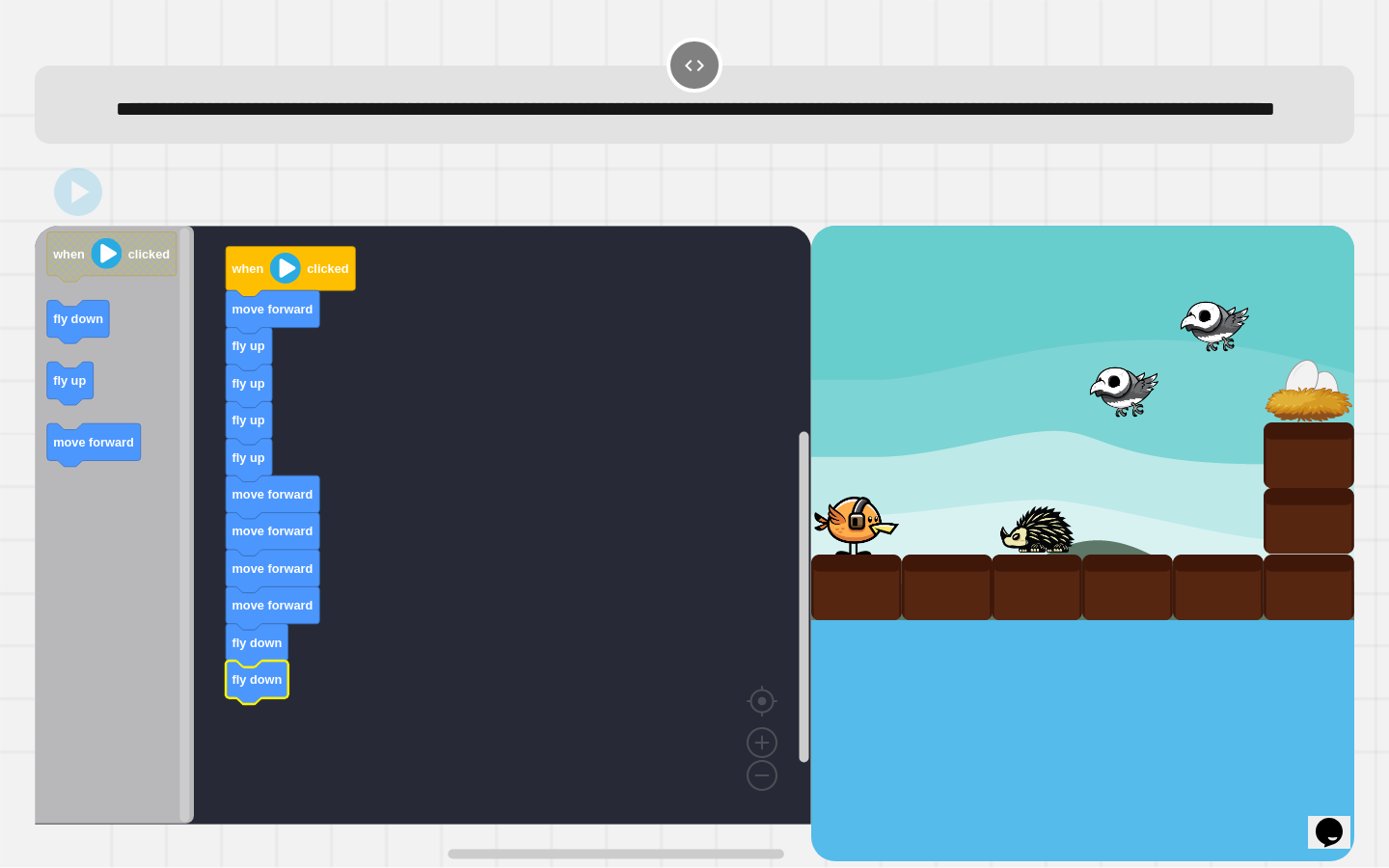click 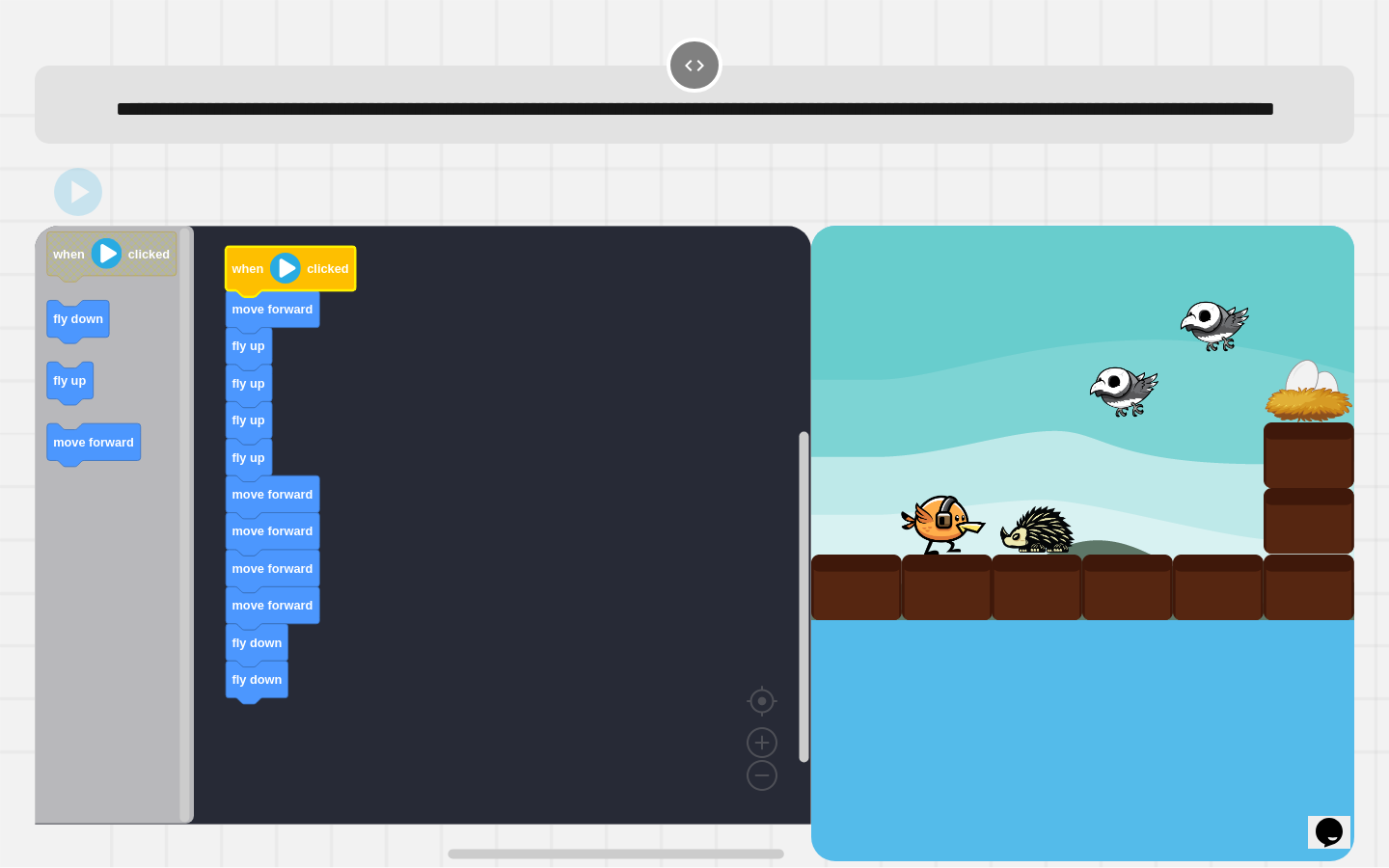 click 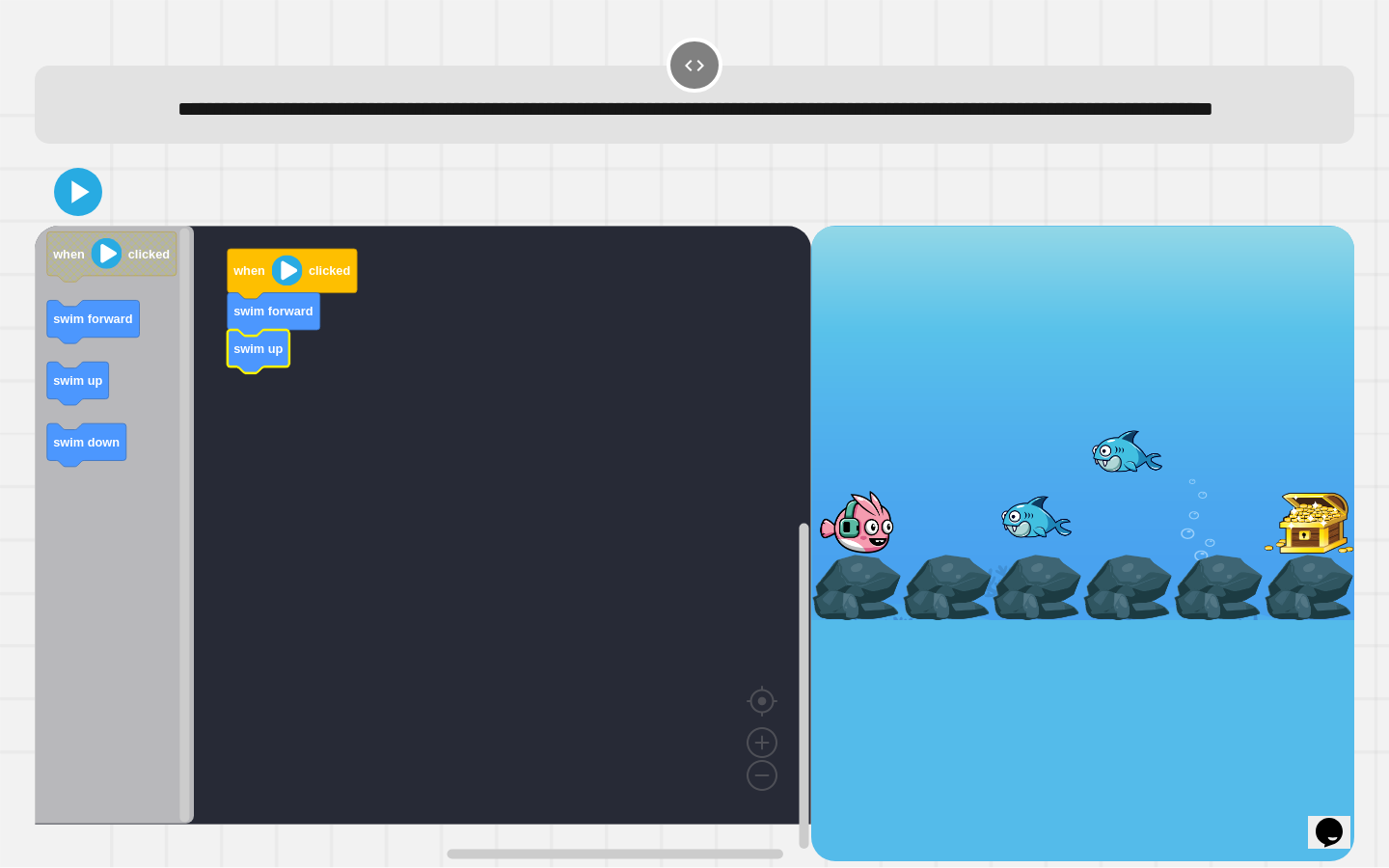 click 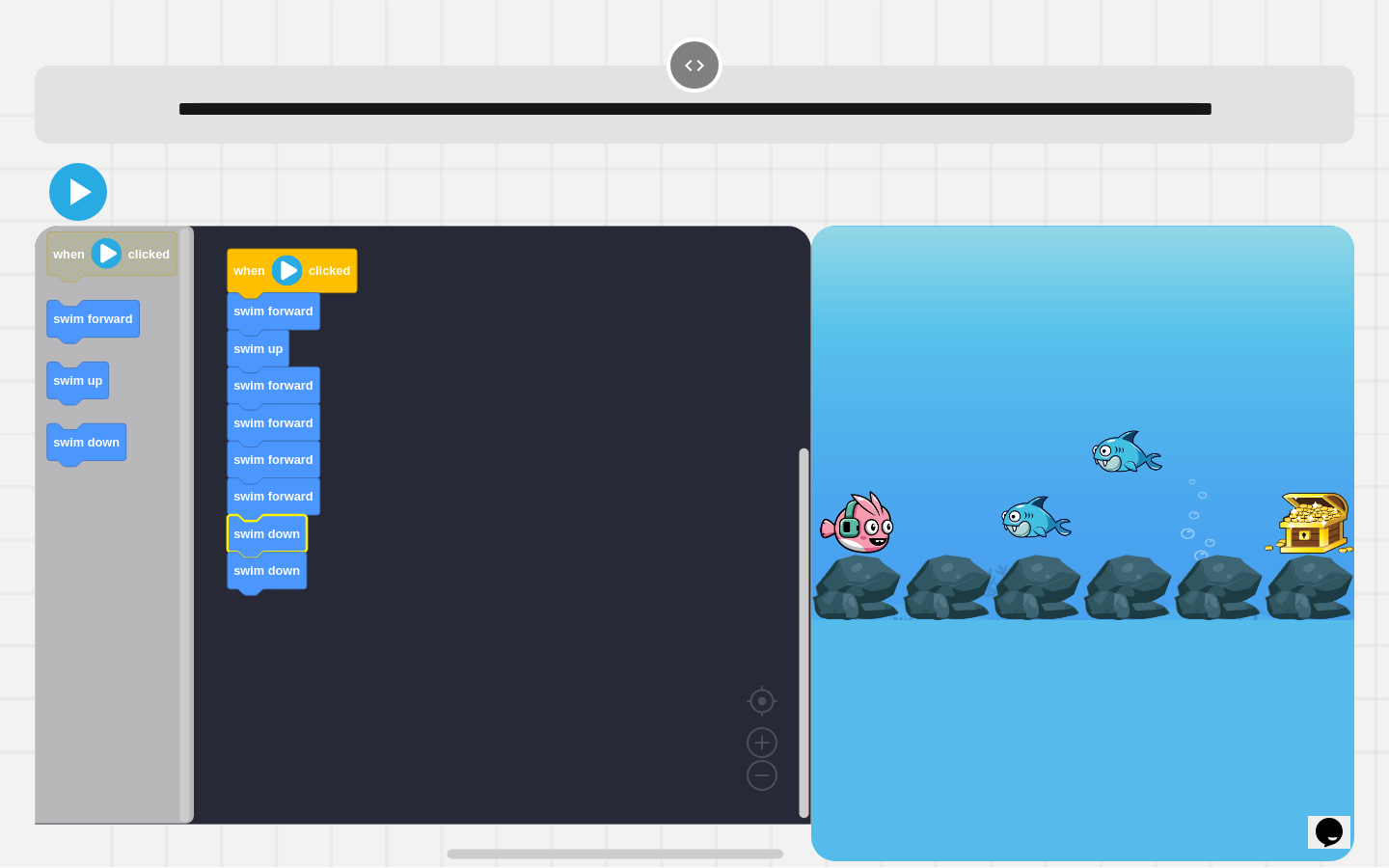 click 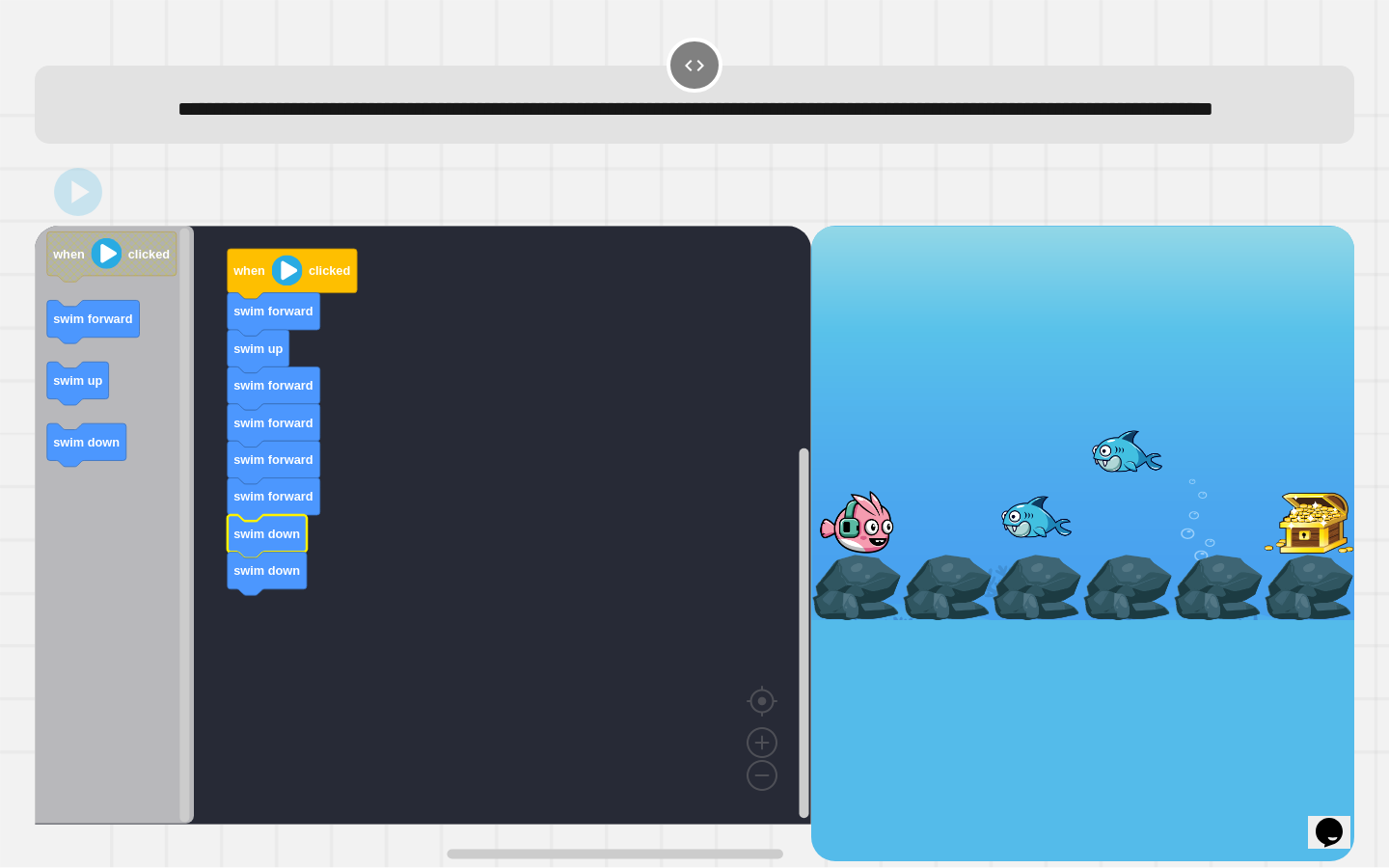 click 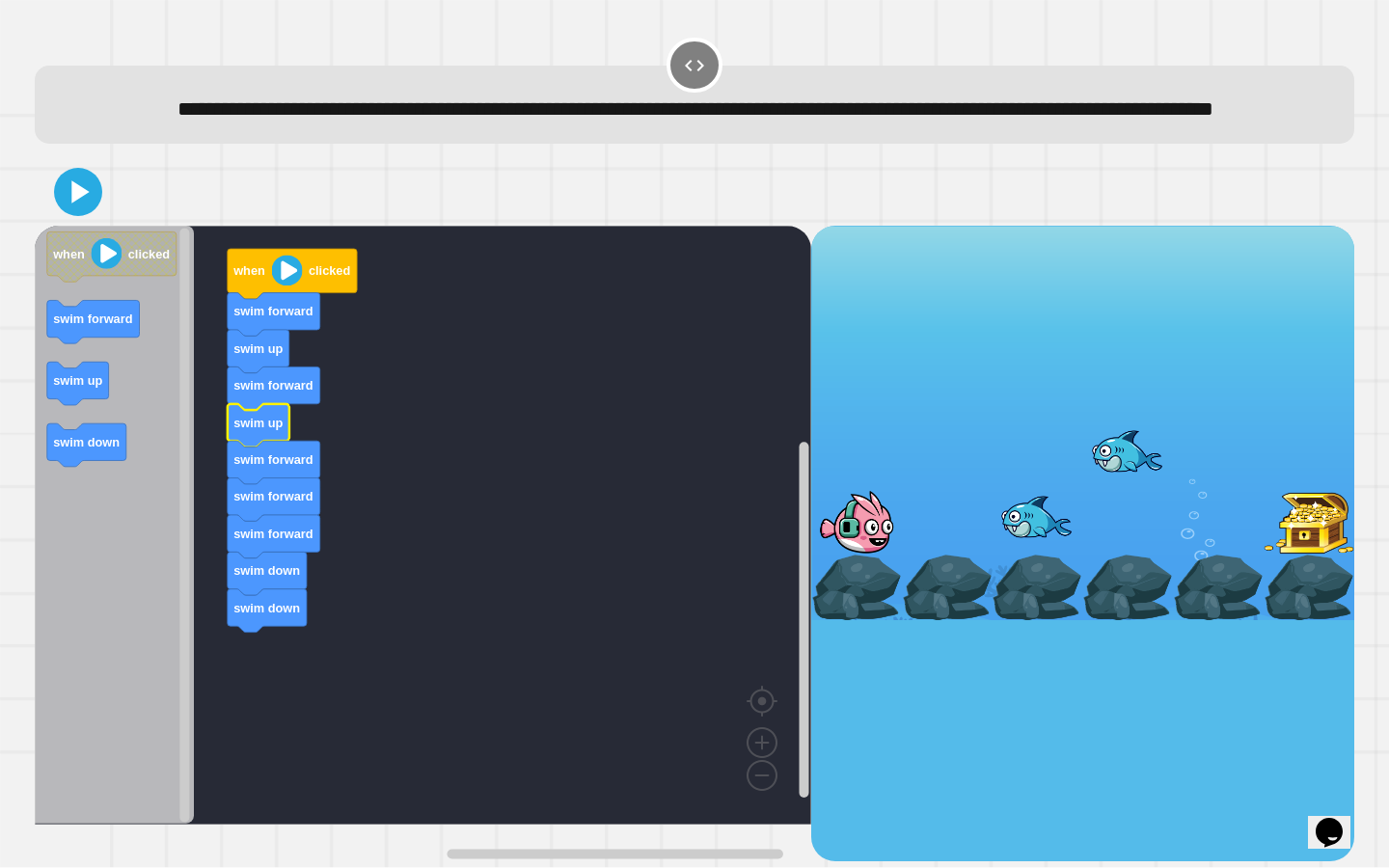 click 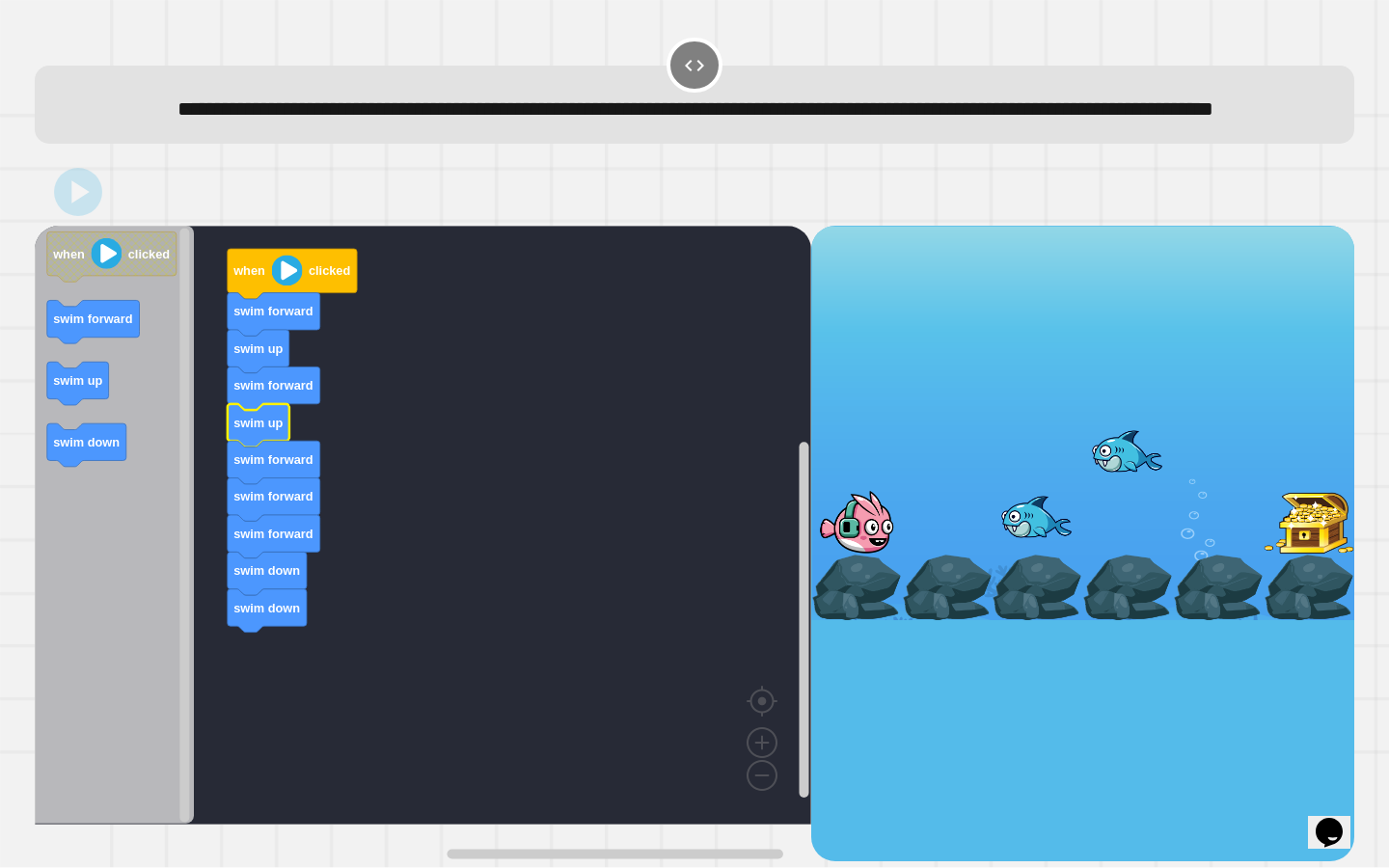 click 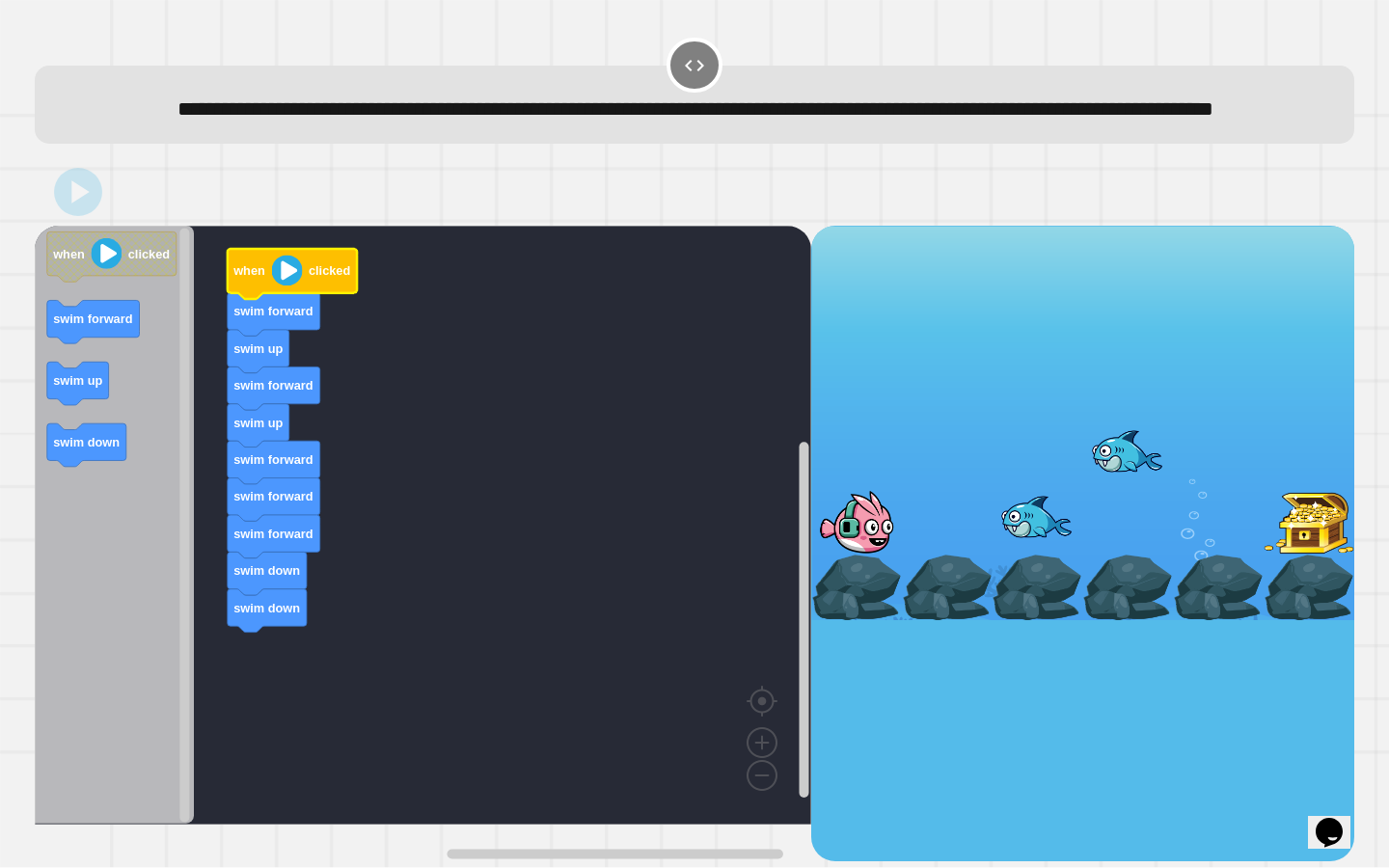 click 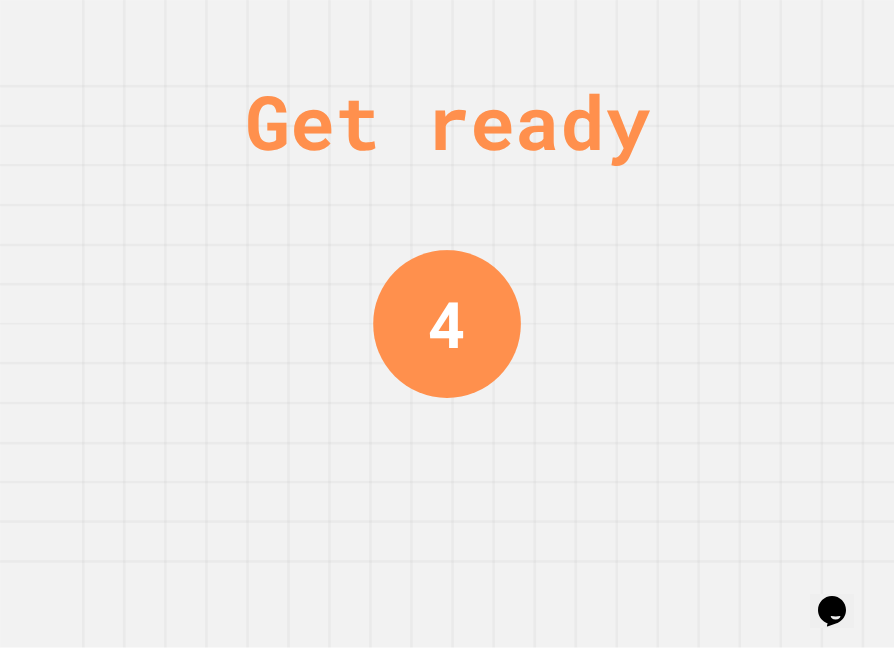 scroll, scrollTop: 0, scrollLeft: 0, axis: both 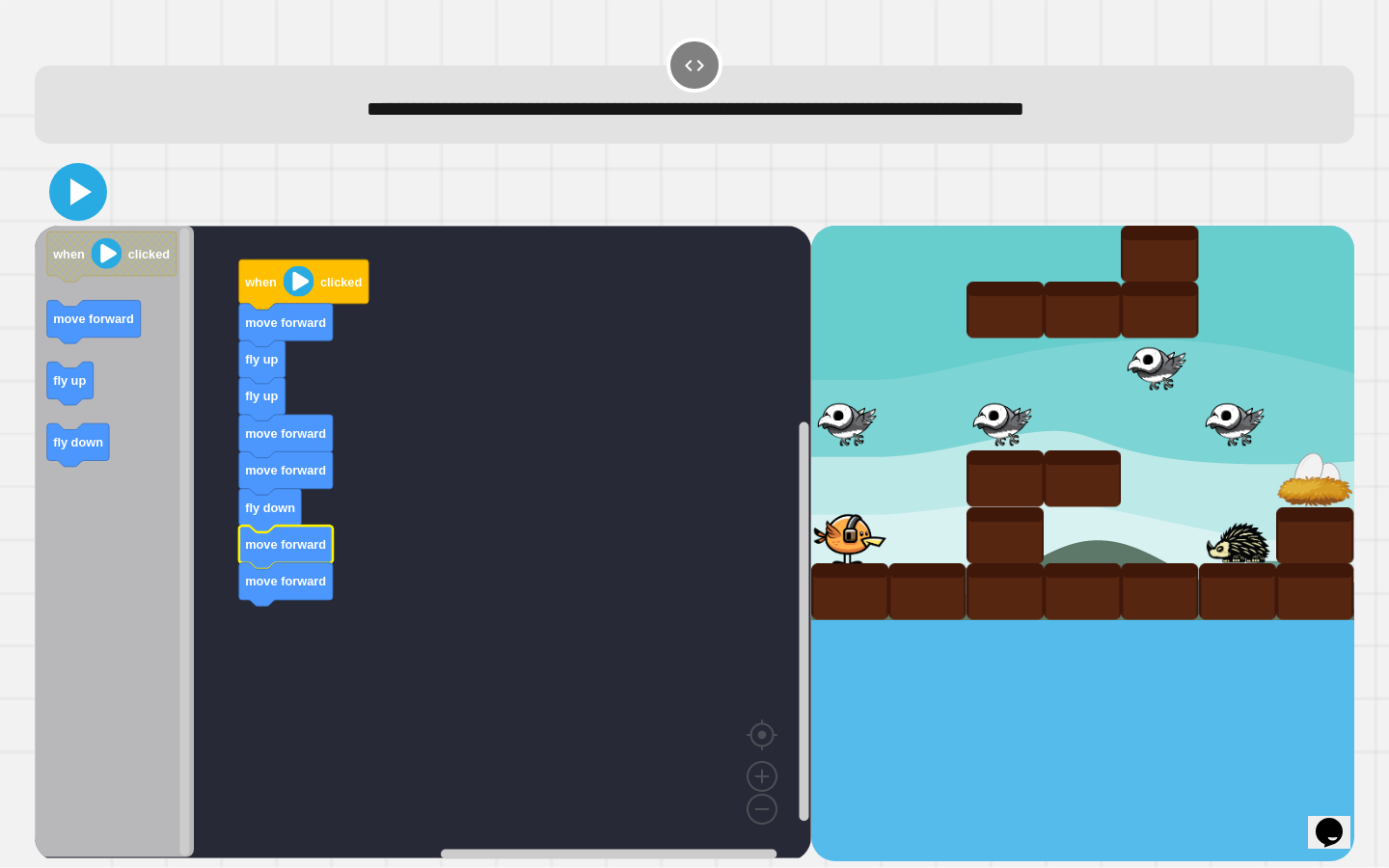 click 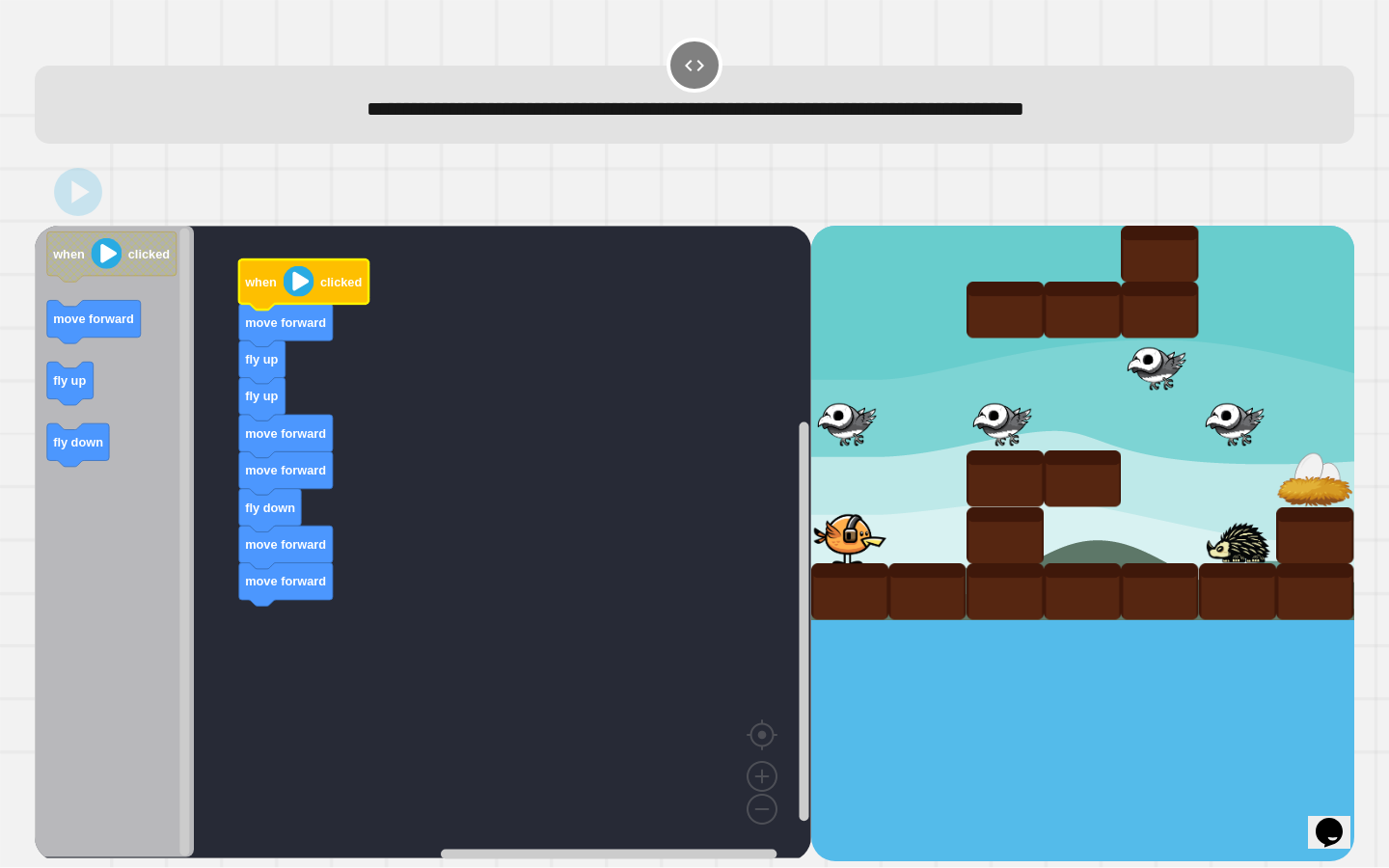 click 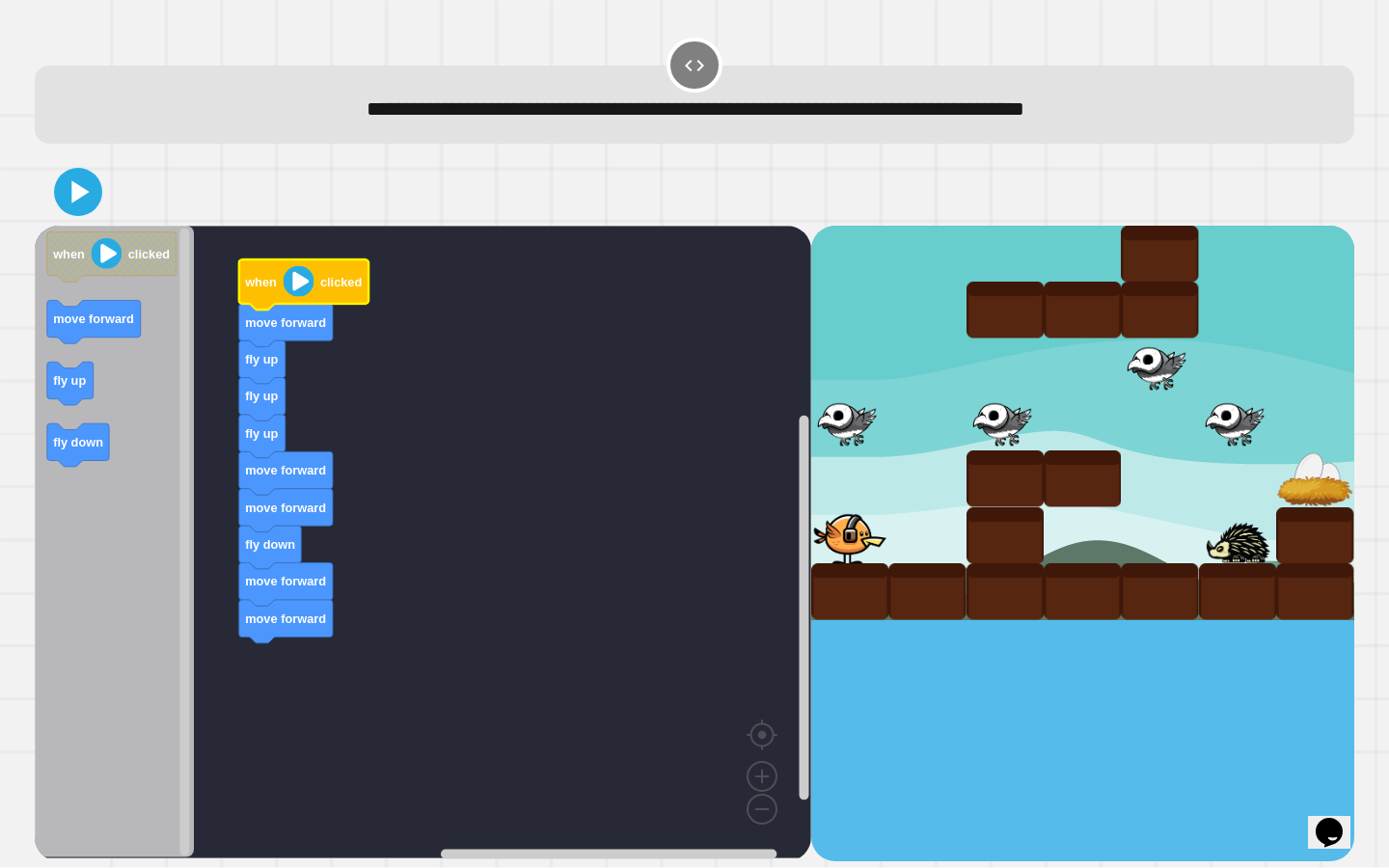 click 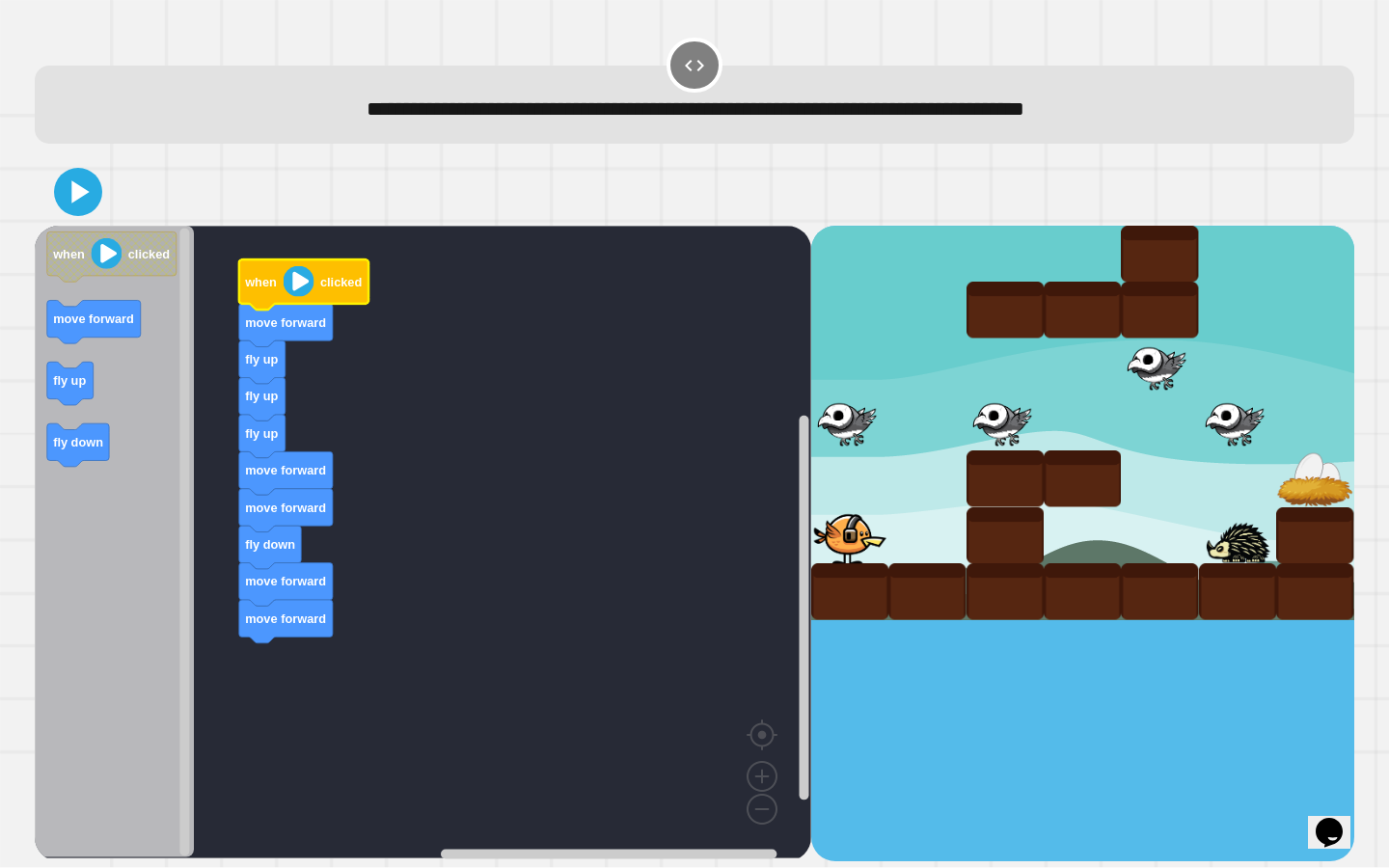 click 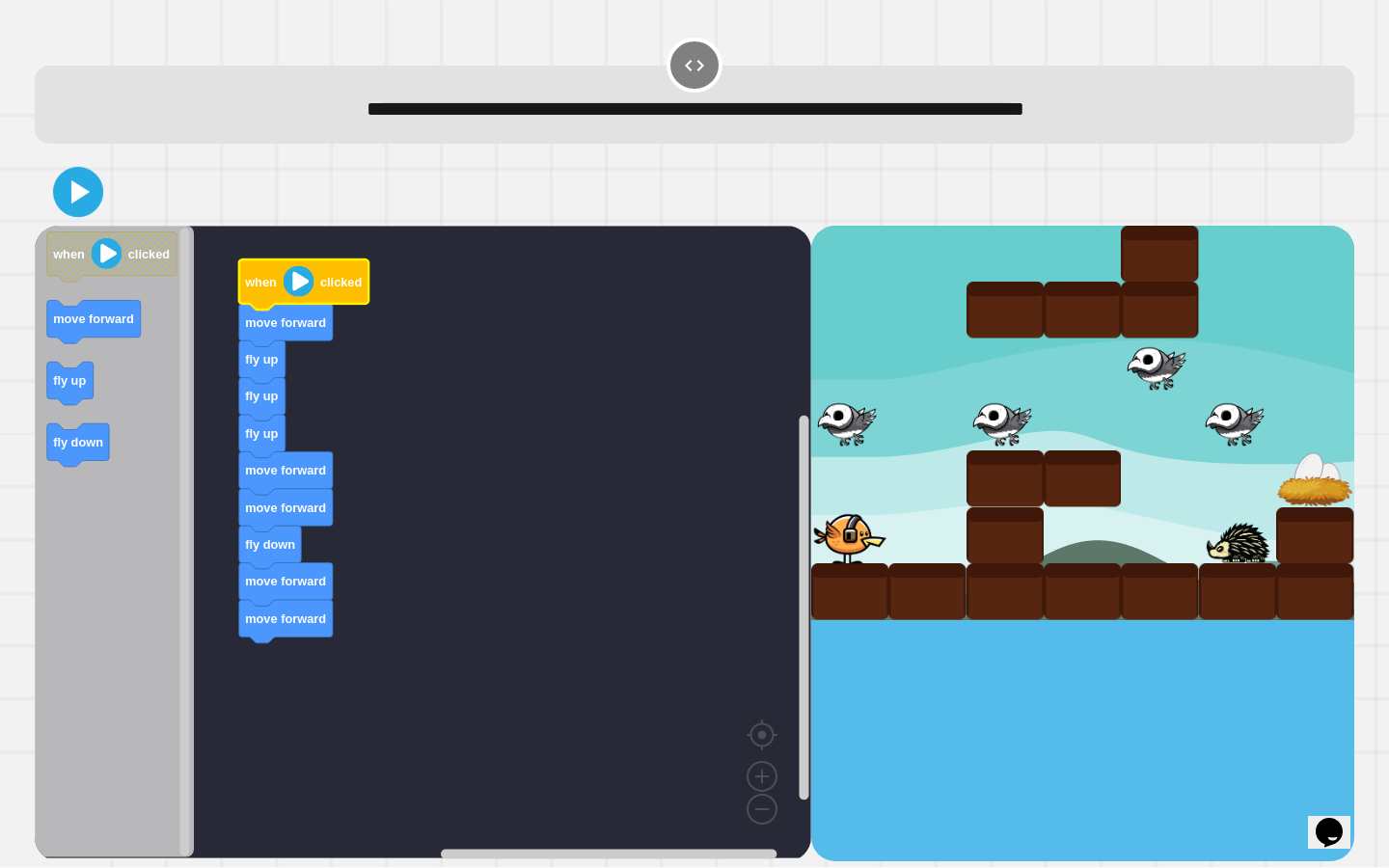 click 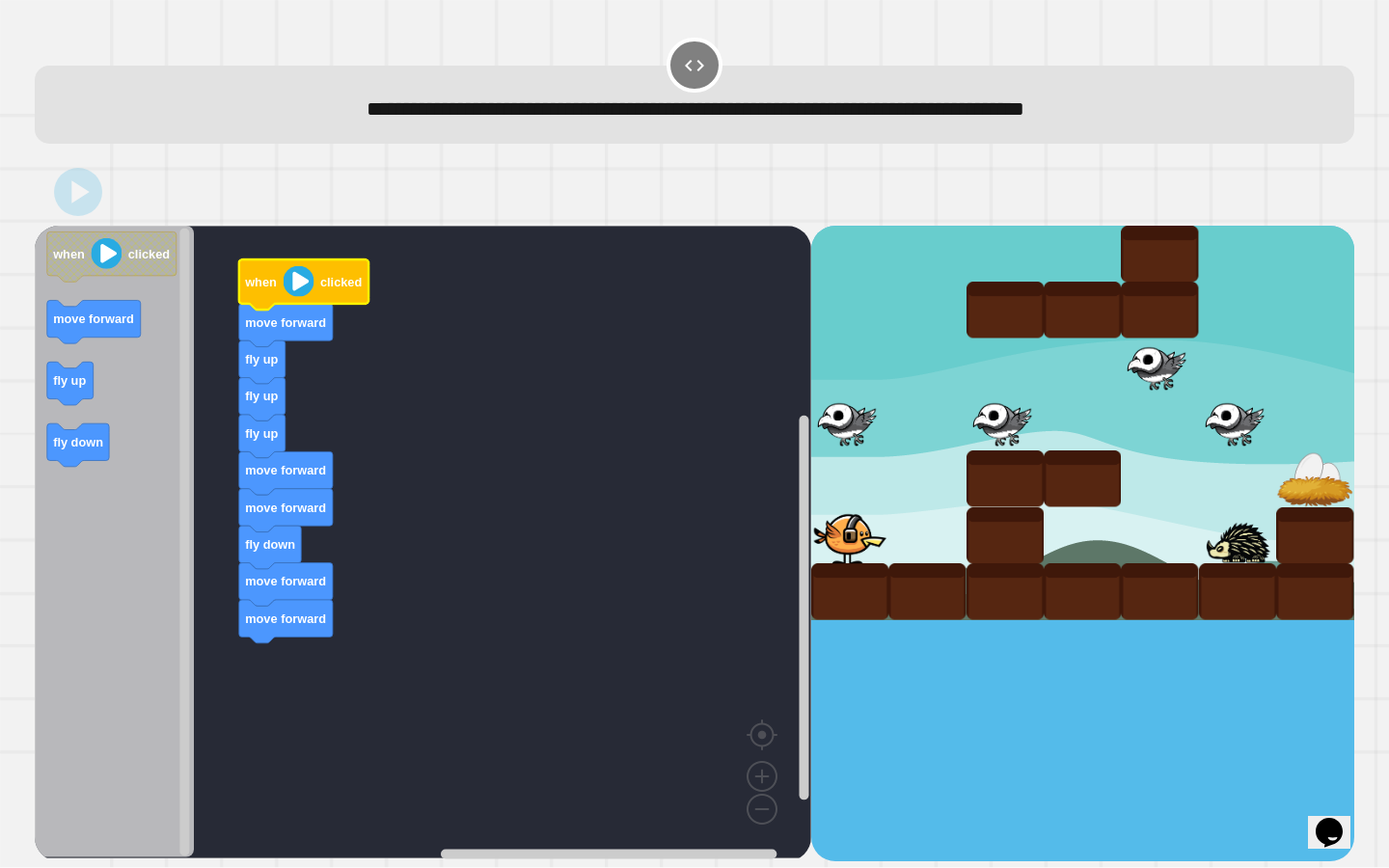 click 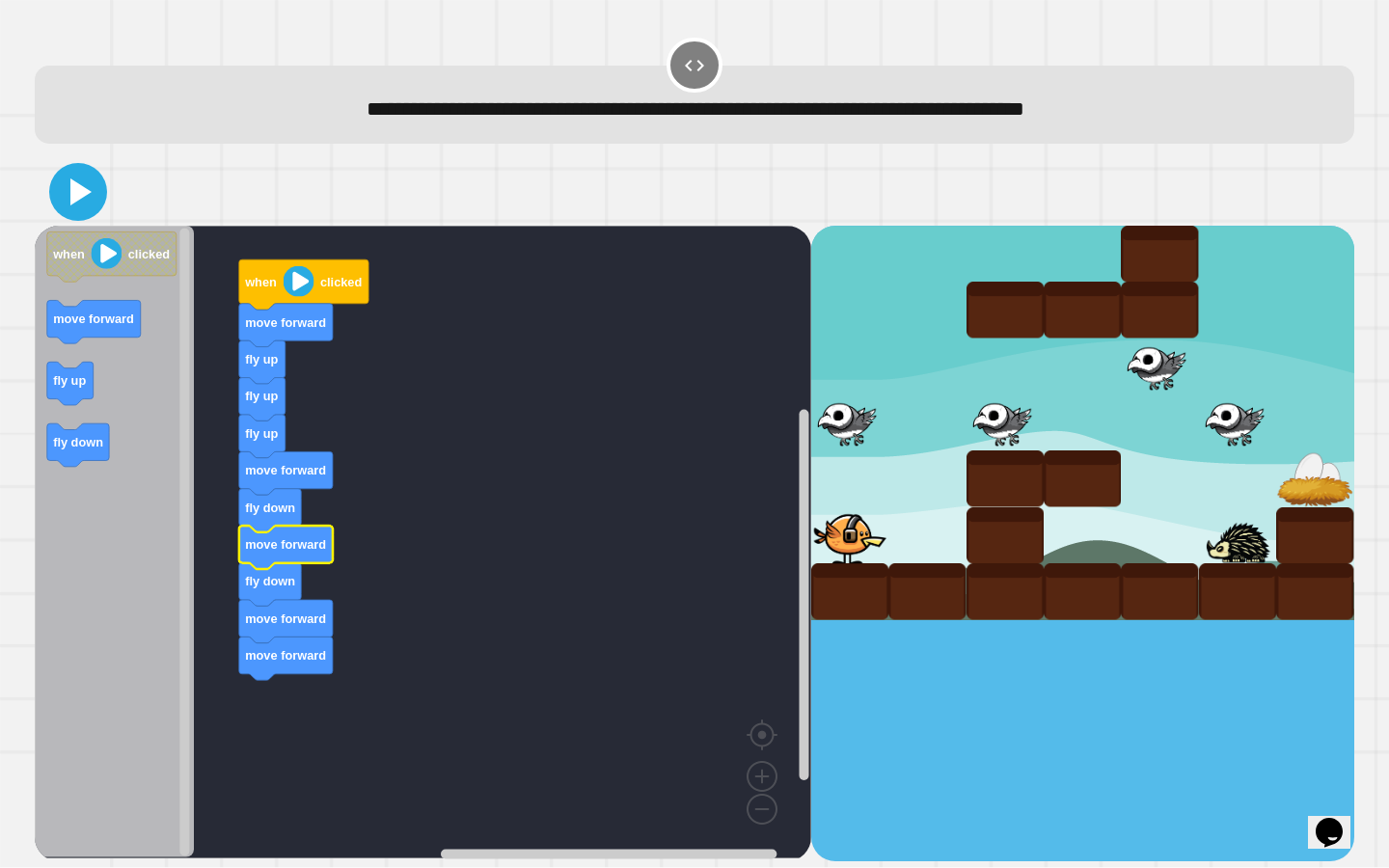 click 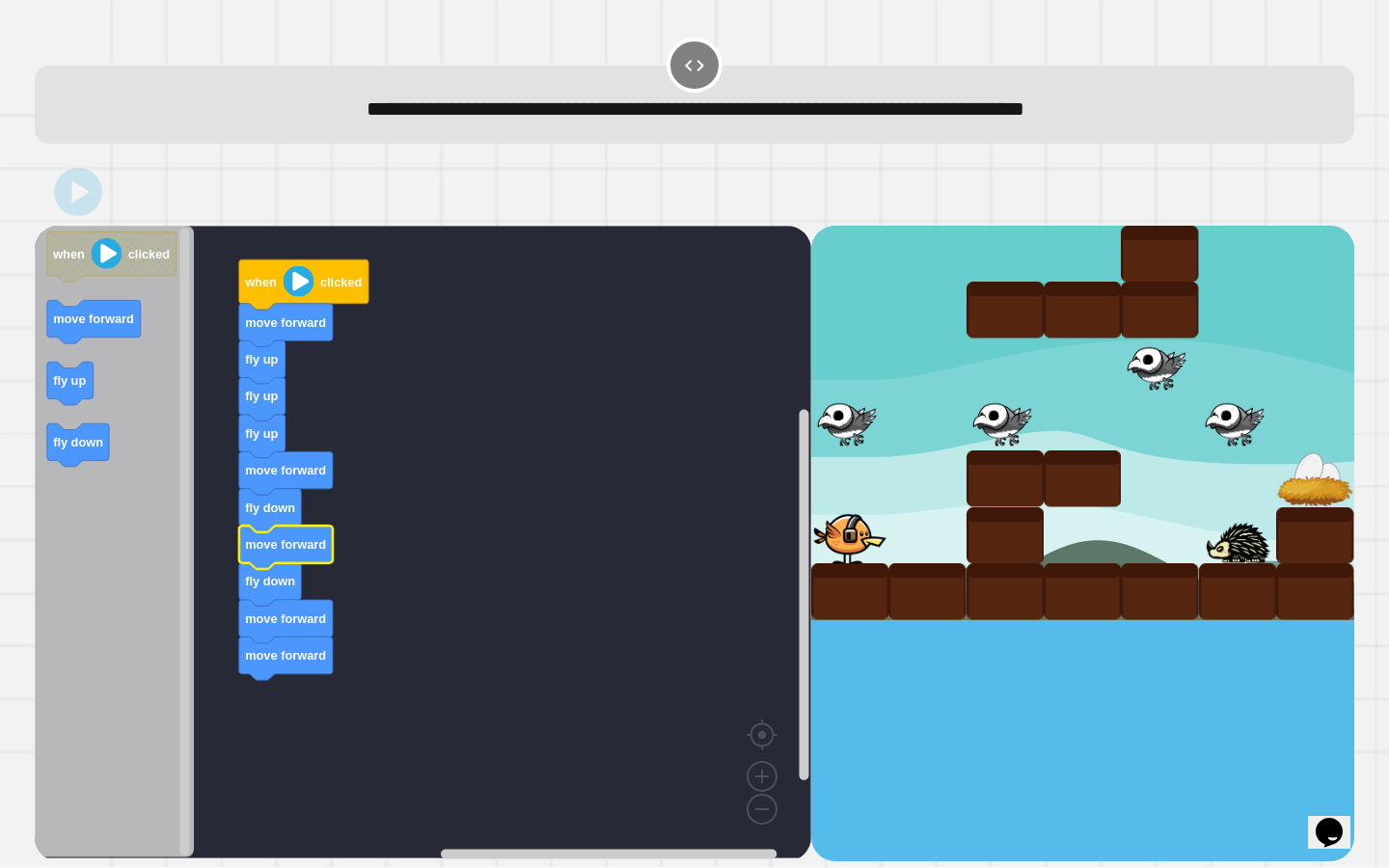 click 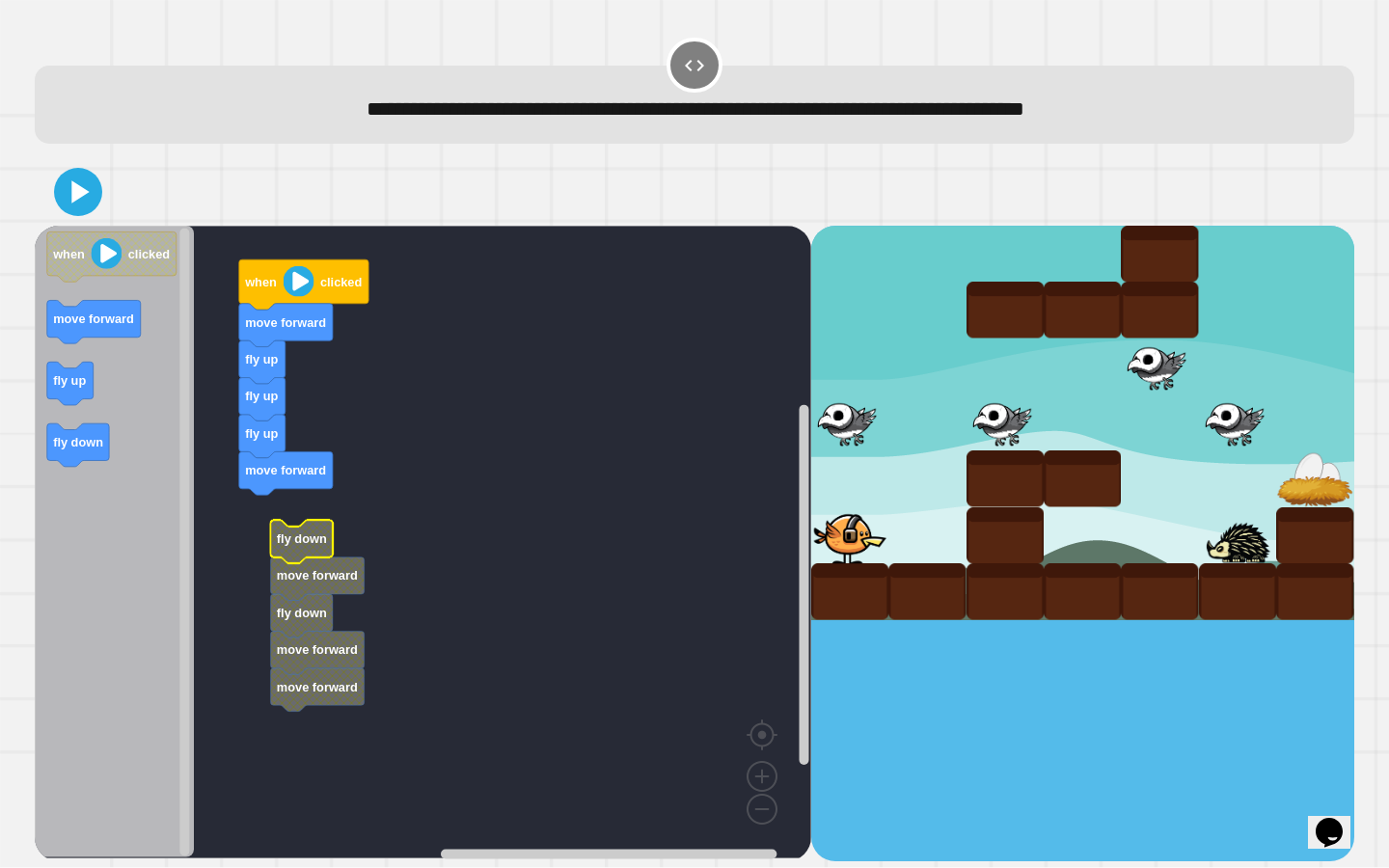 click on "fly down" 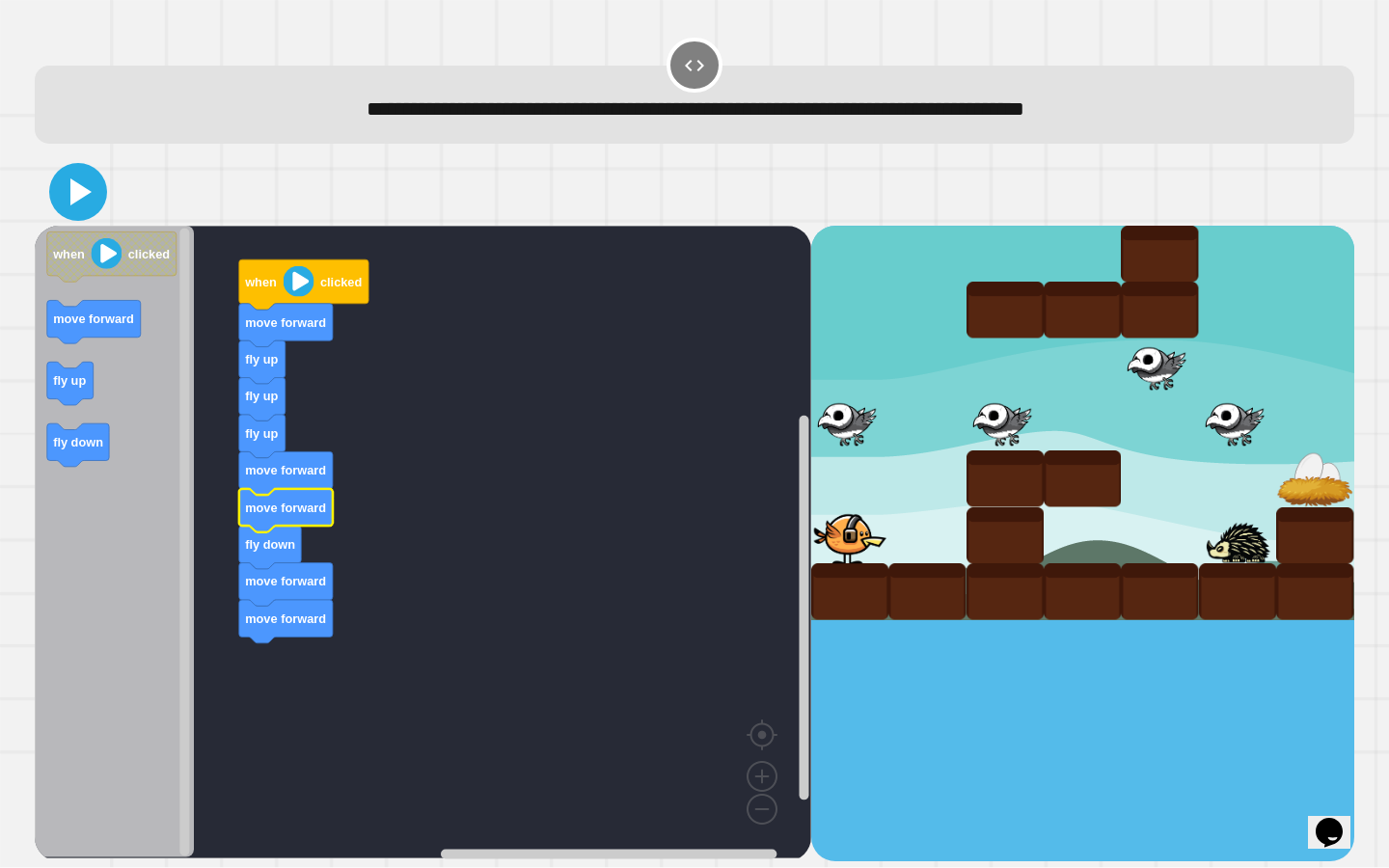 click 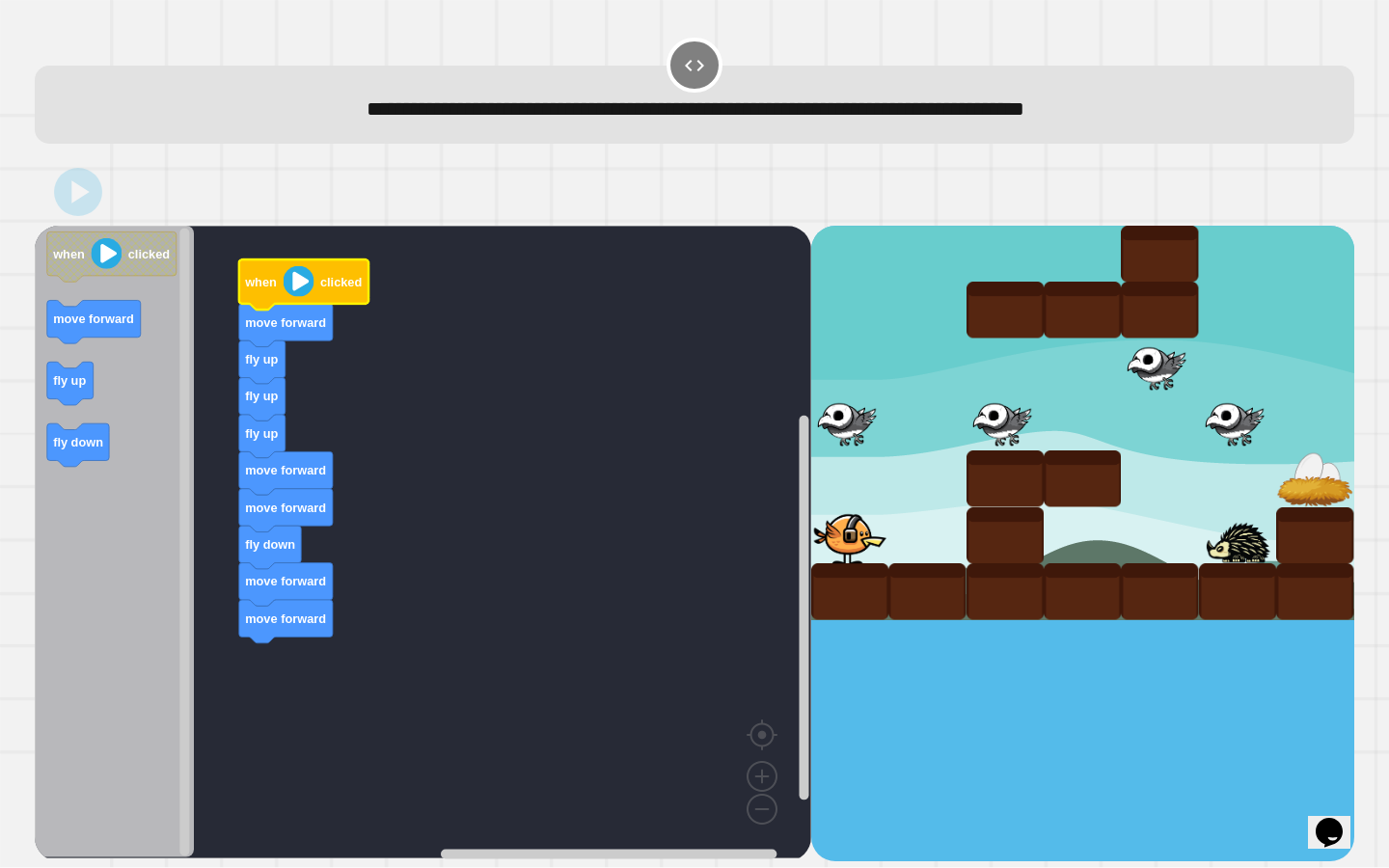 click 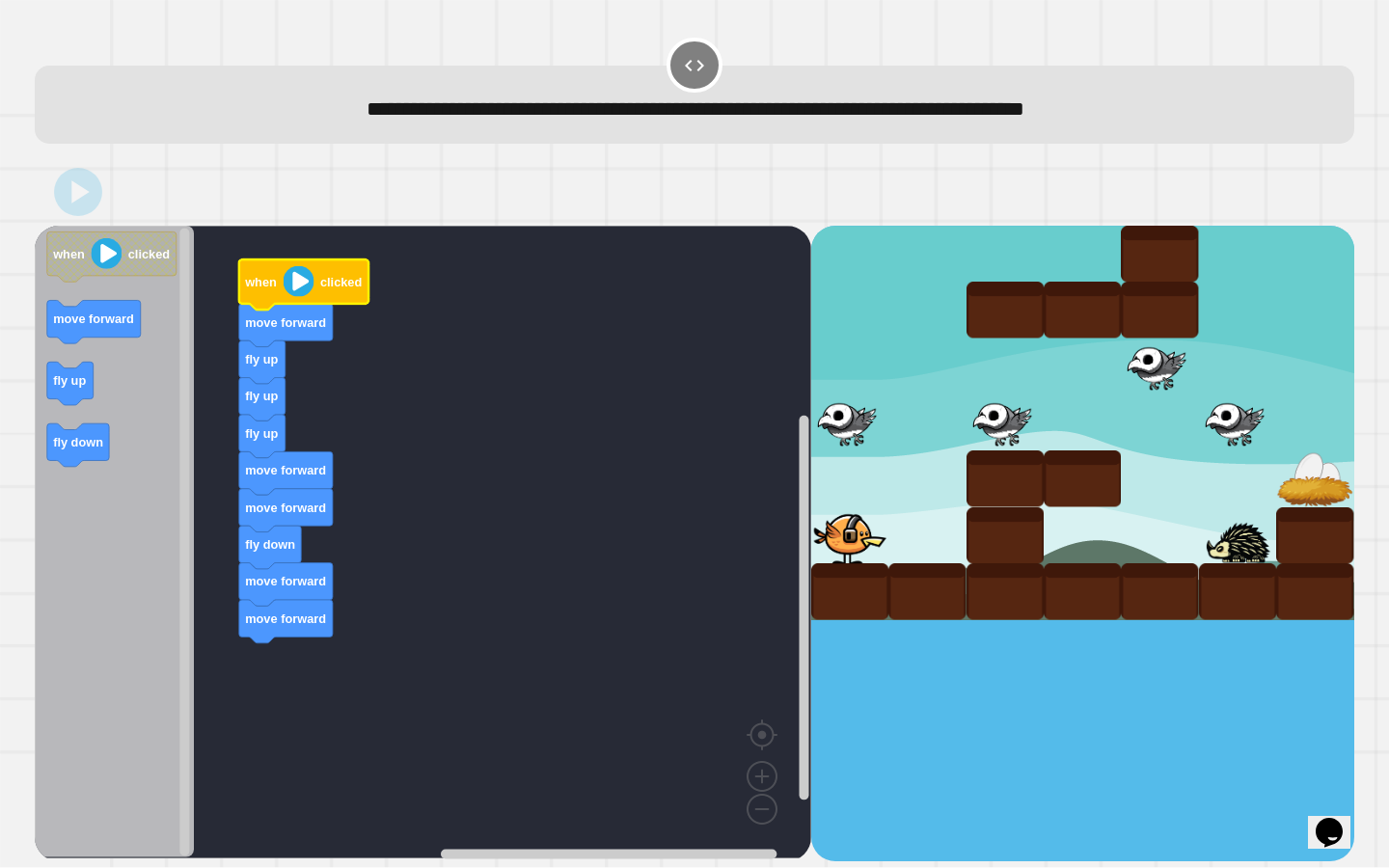 click 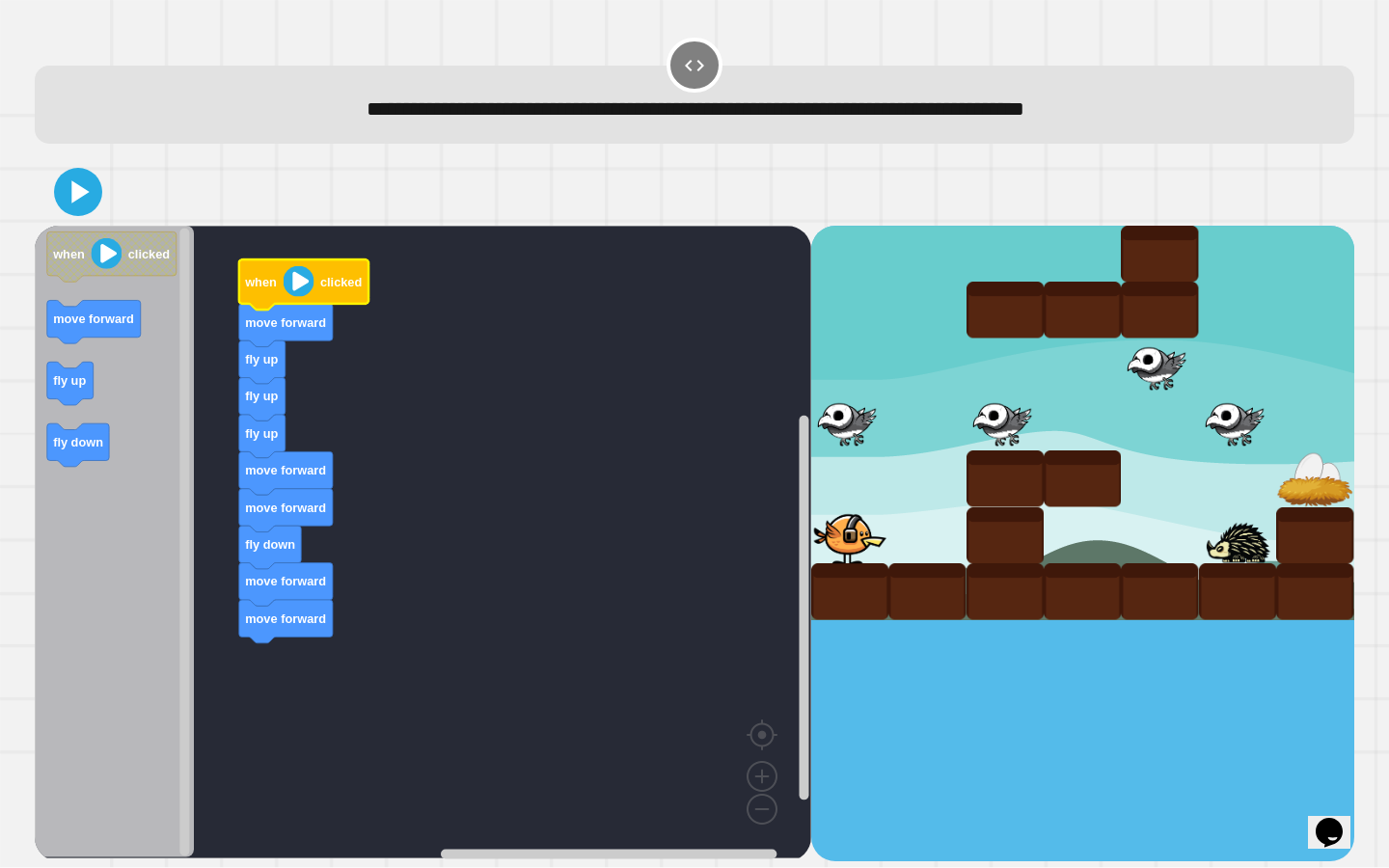 click 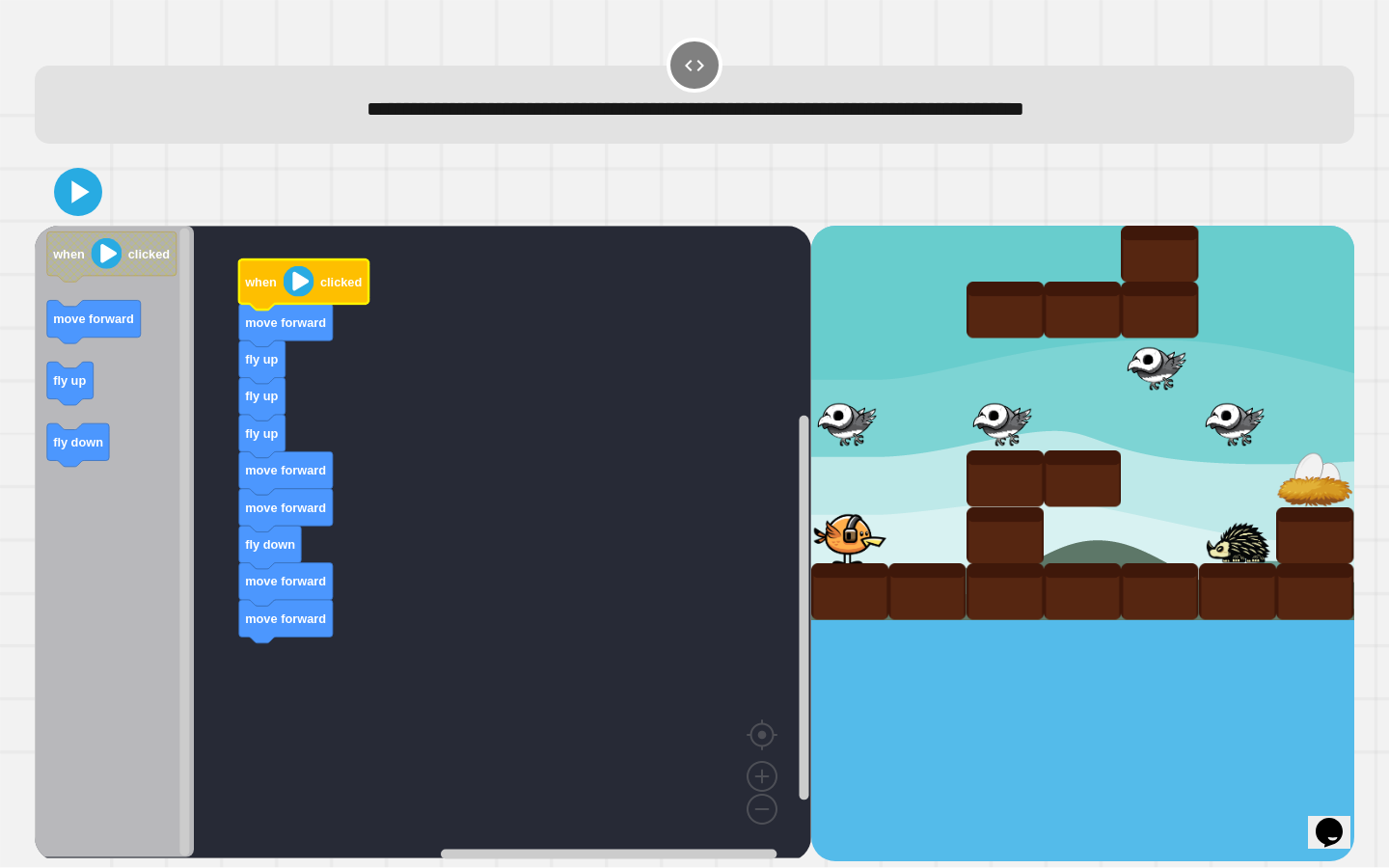 click 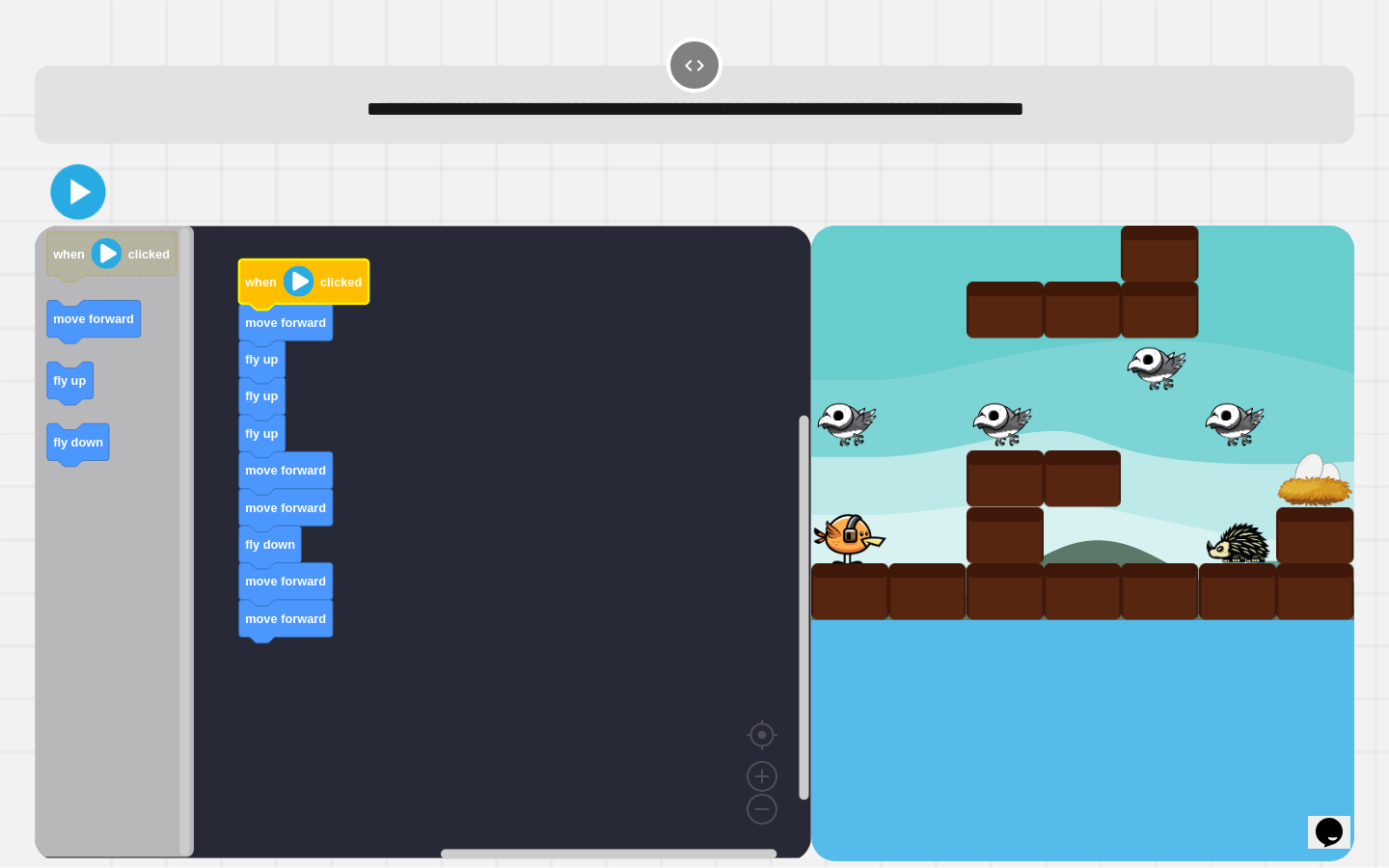 click 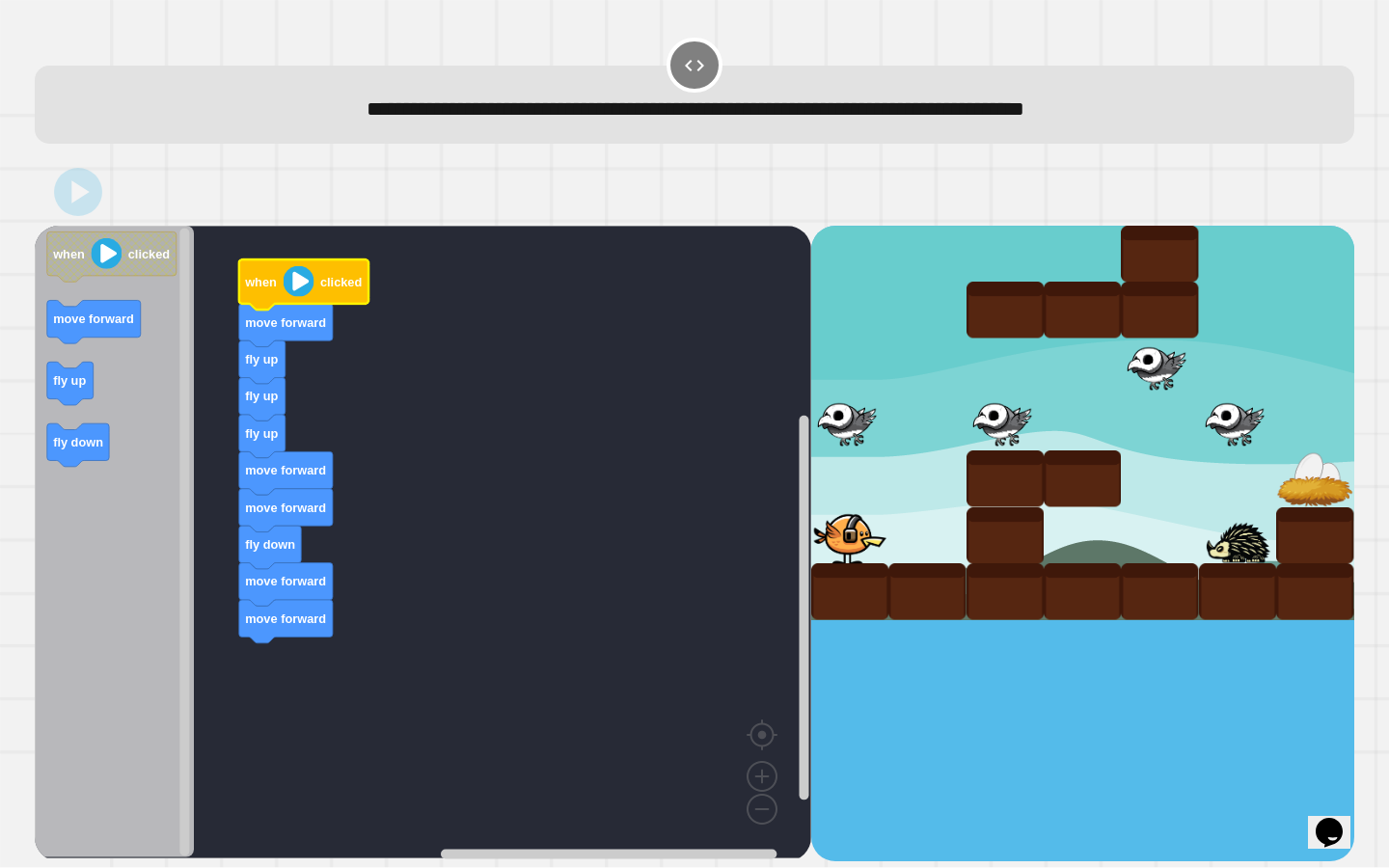 click 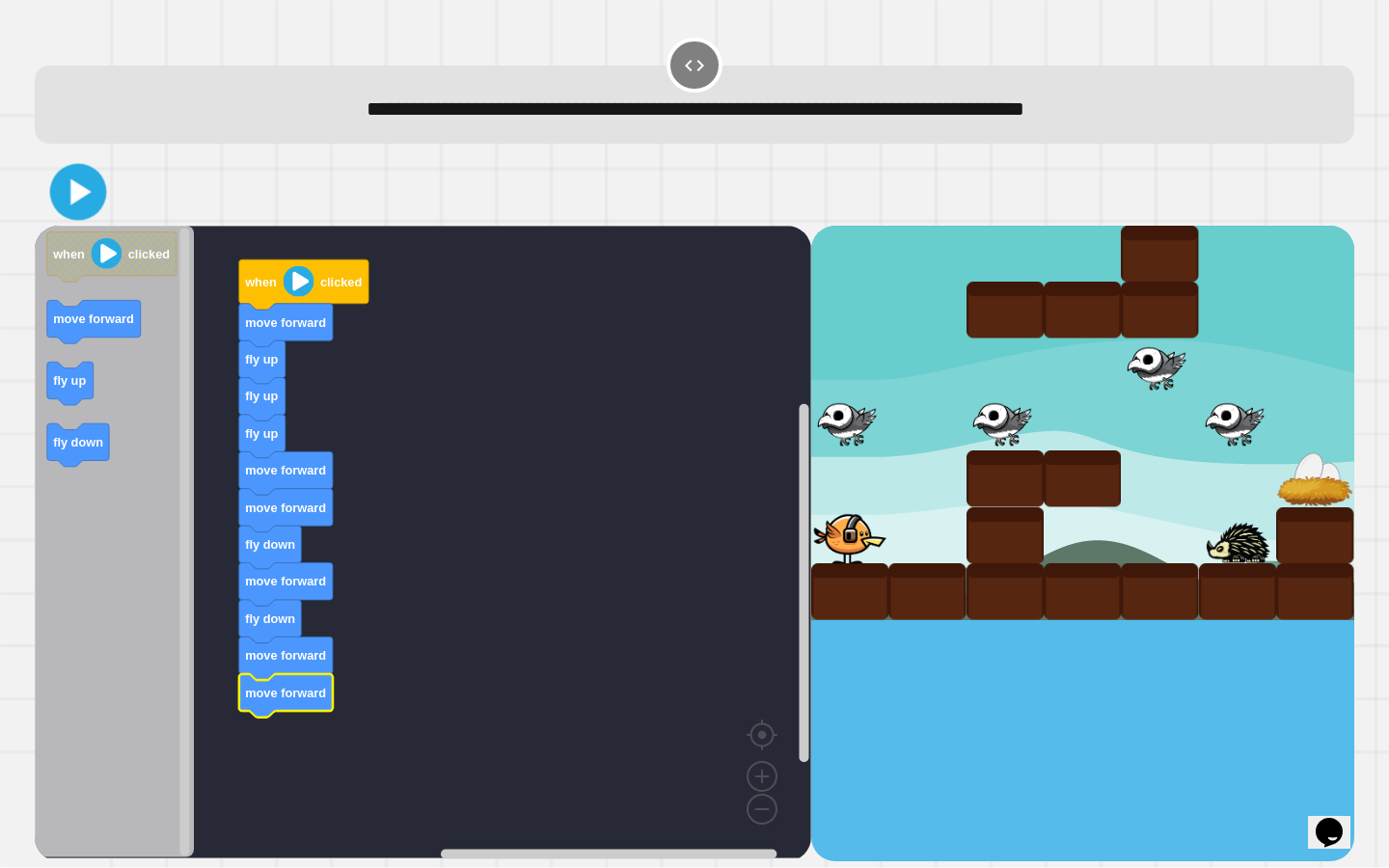 click 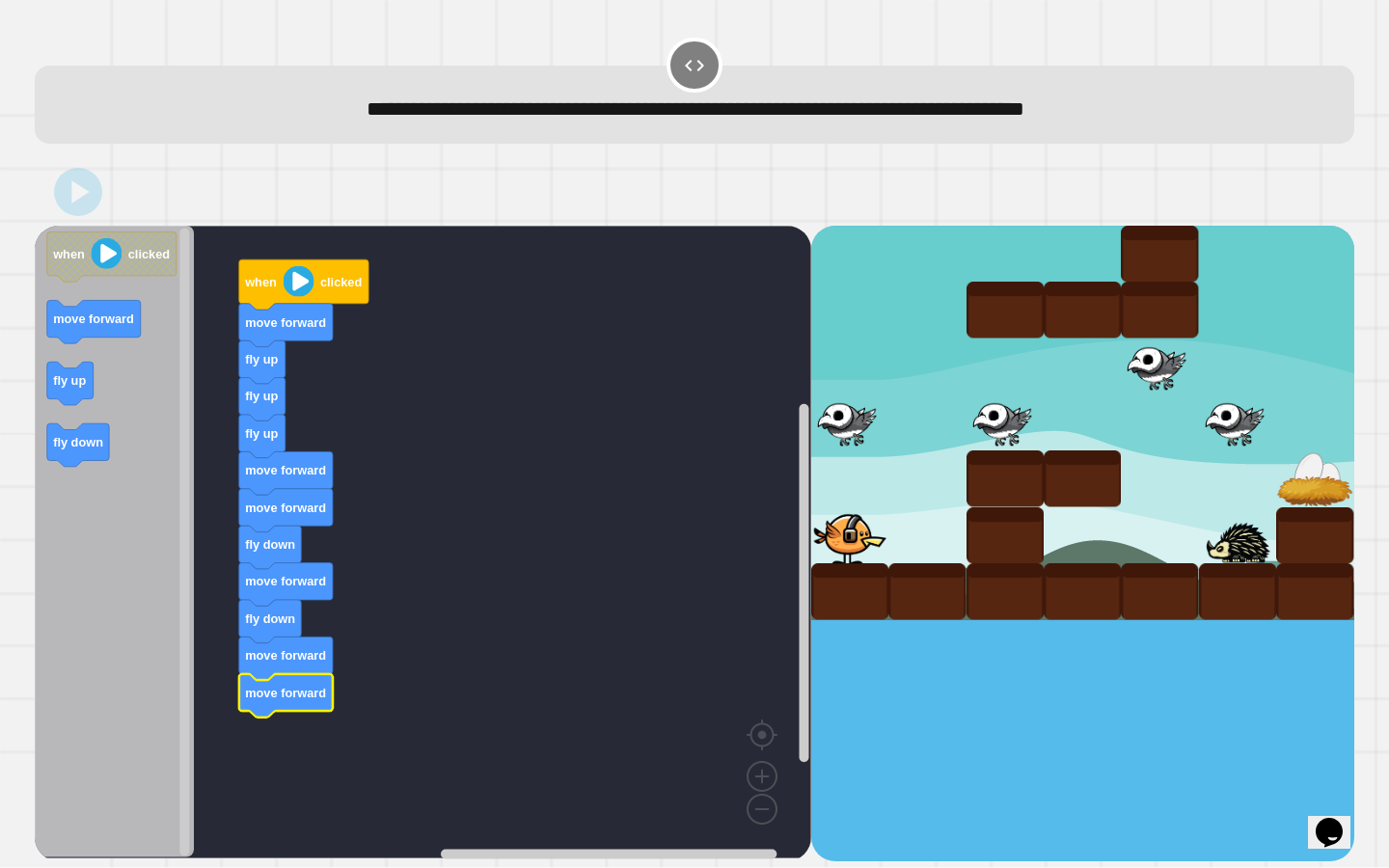 click 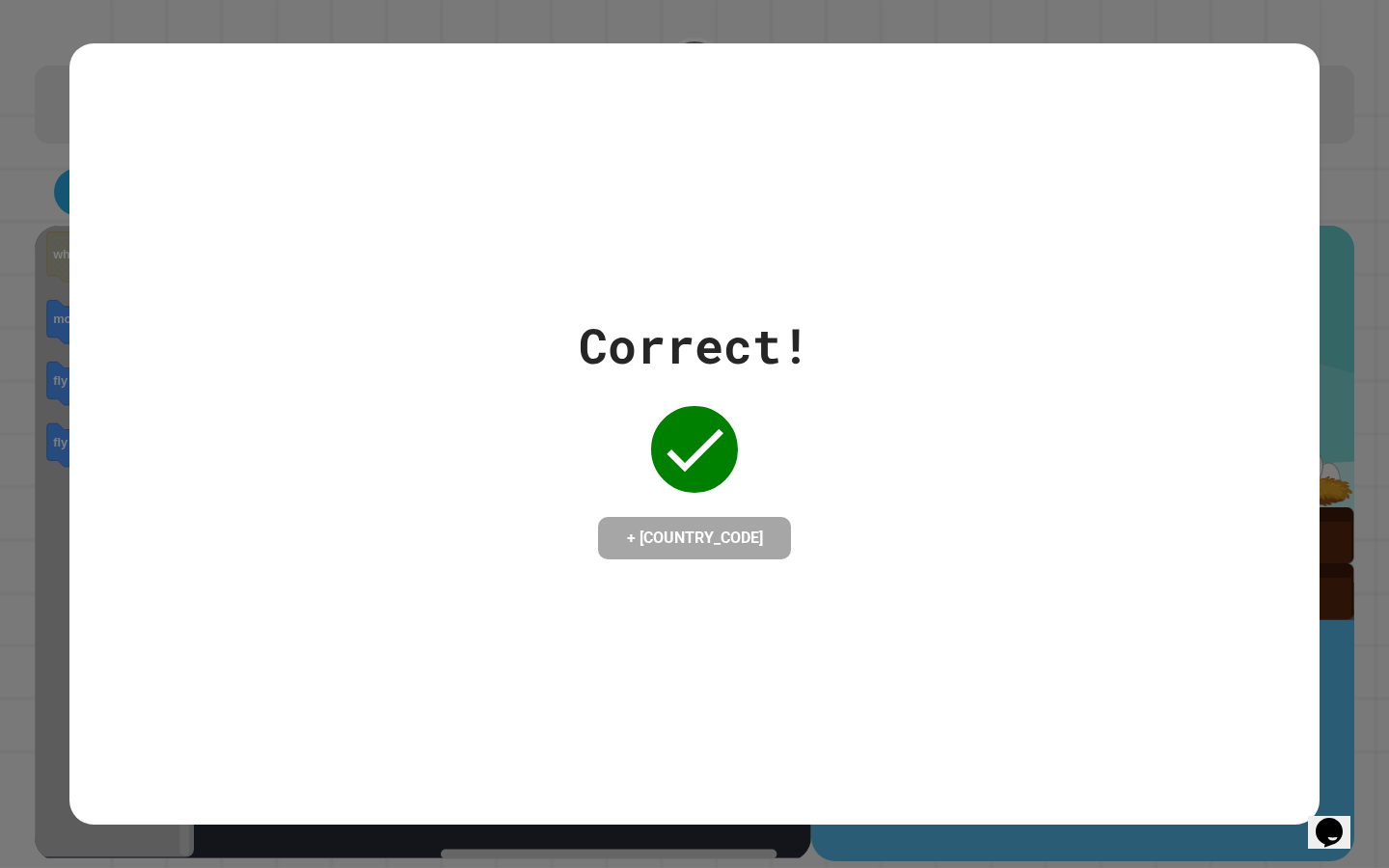 type 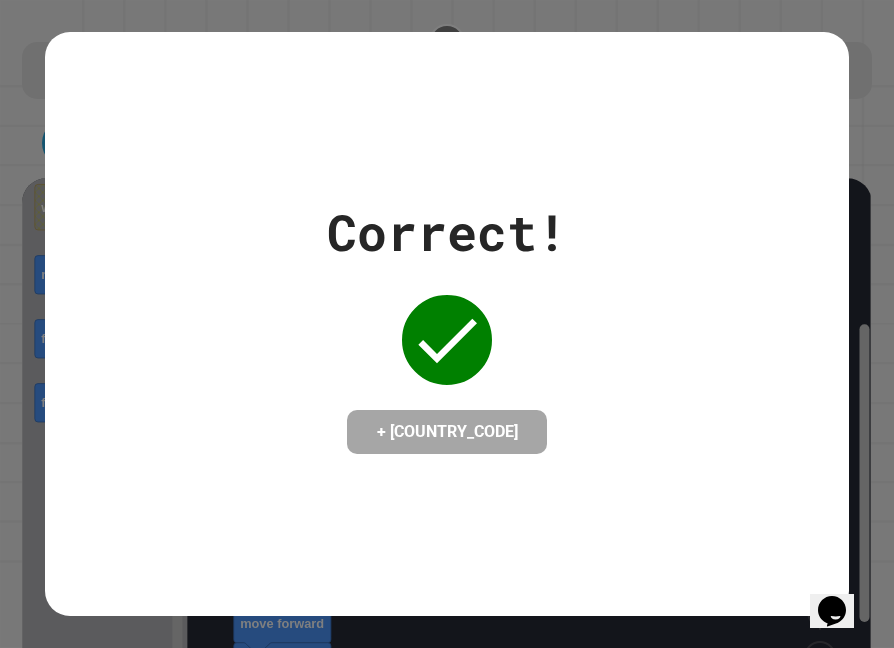 click on "Opens Chat This icon Opens the chat window." at bounding box center [832, 611] 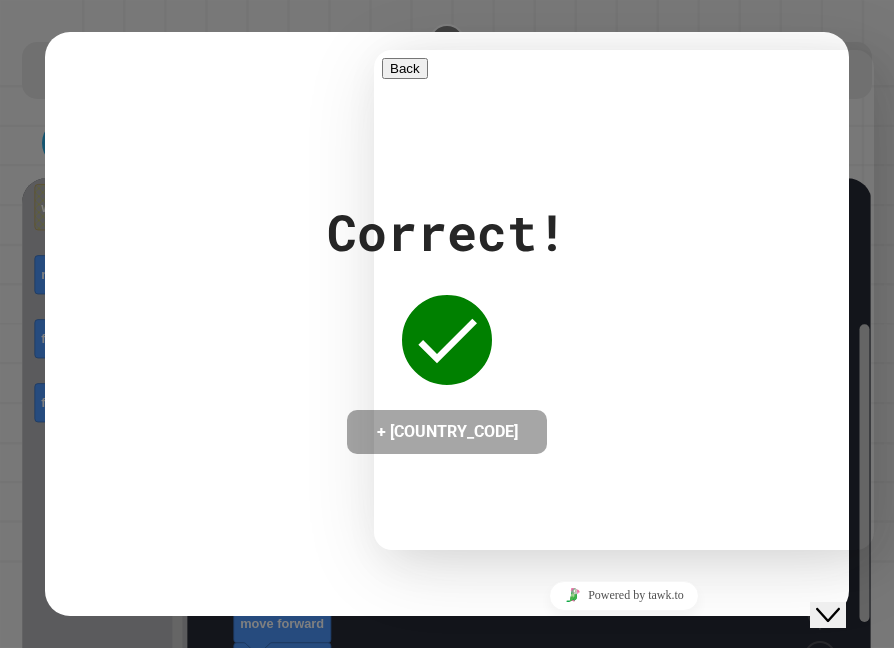 click on "Close Chat This icon closes the chat window." 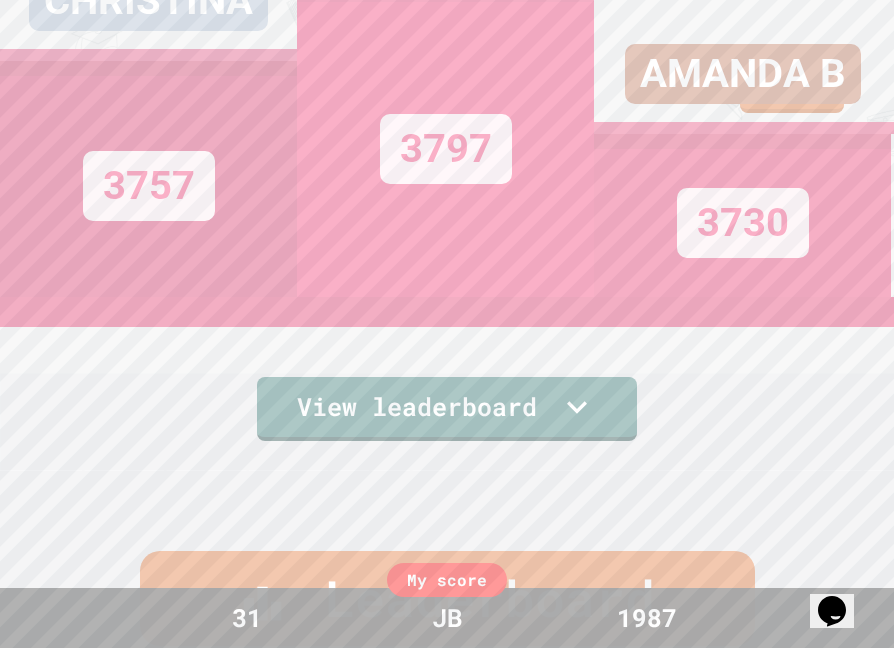 scroll, scrollTop: 301, scrollLeft: 0, axis: vertical 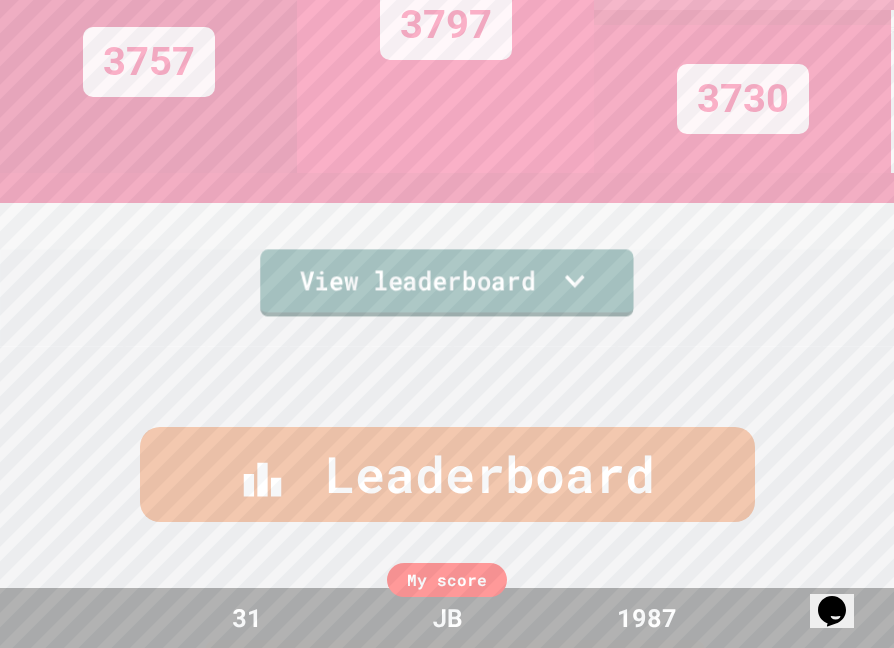 click 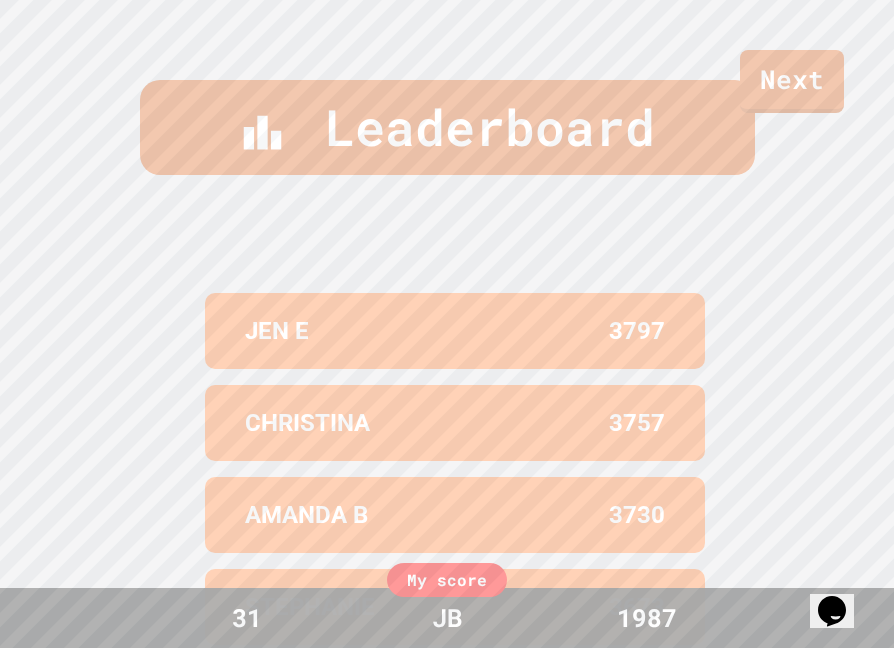 scroll, scrollTop: 825, scrollLeft: 0, axis: vertical 